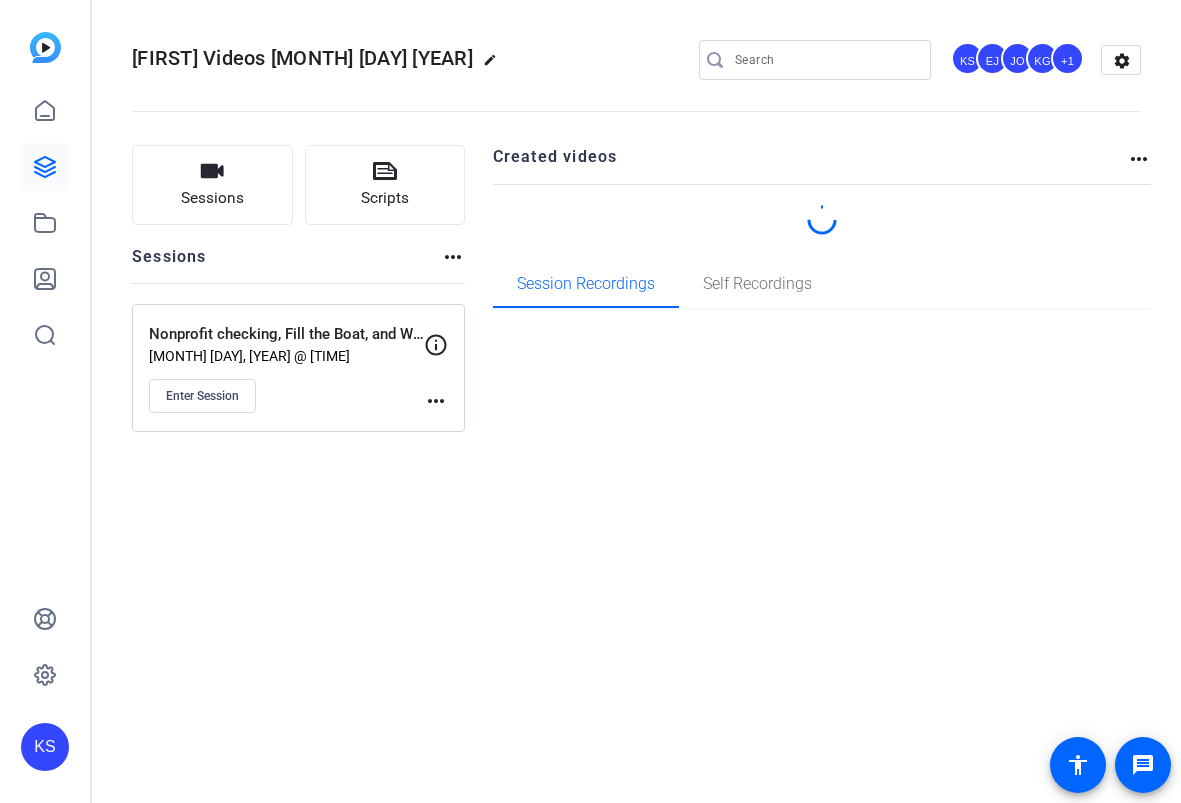 scroll, scrollTop: 0, scrollLeft: 0, axis: both 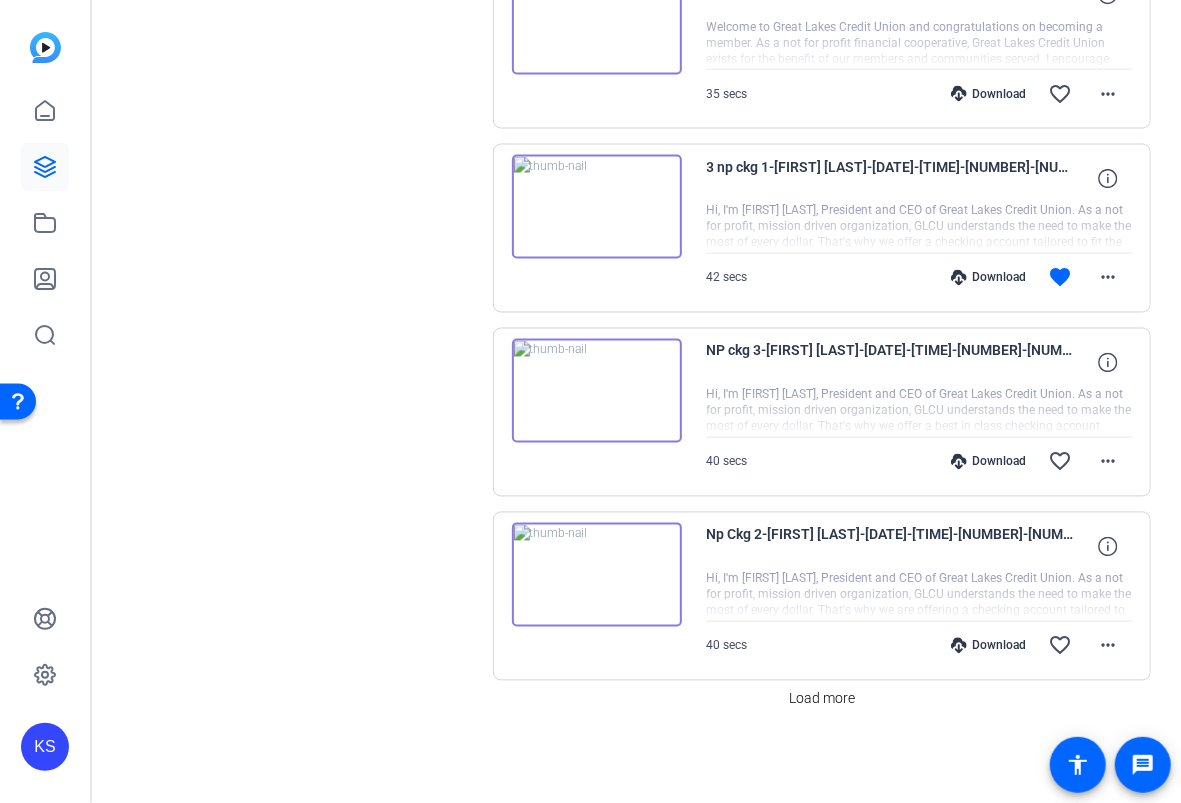 click at bounding box center [920, 412] 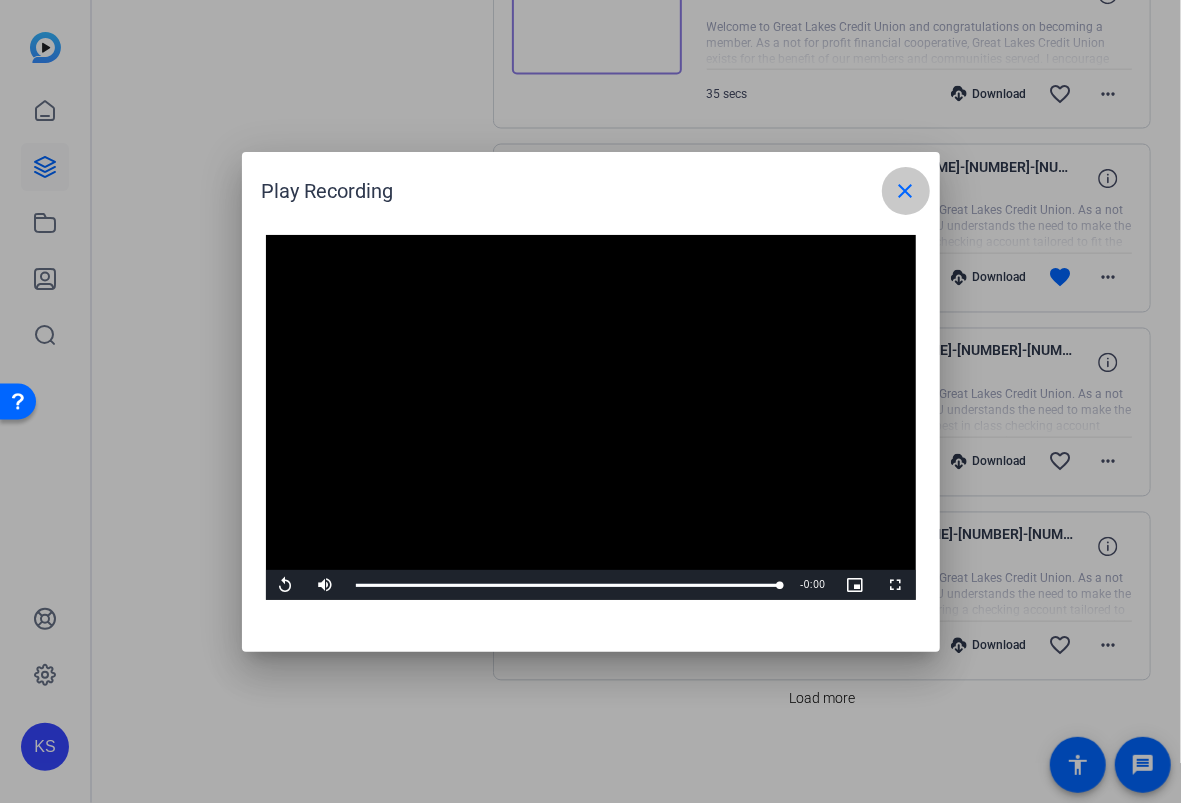 click on "close" at bounding box center [906, 191] 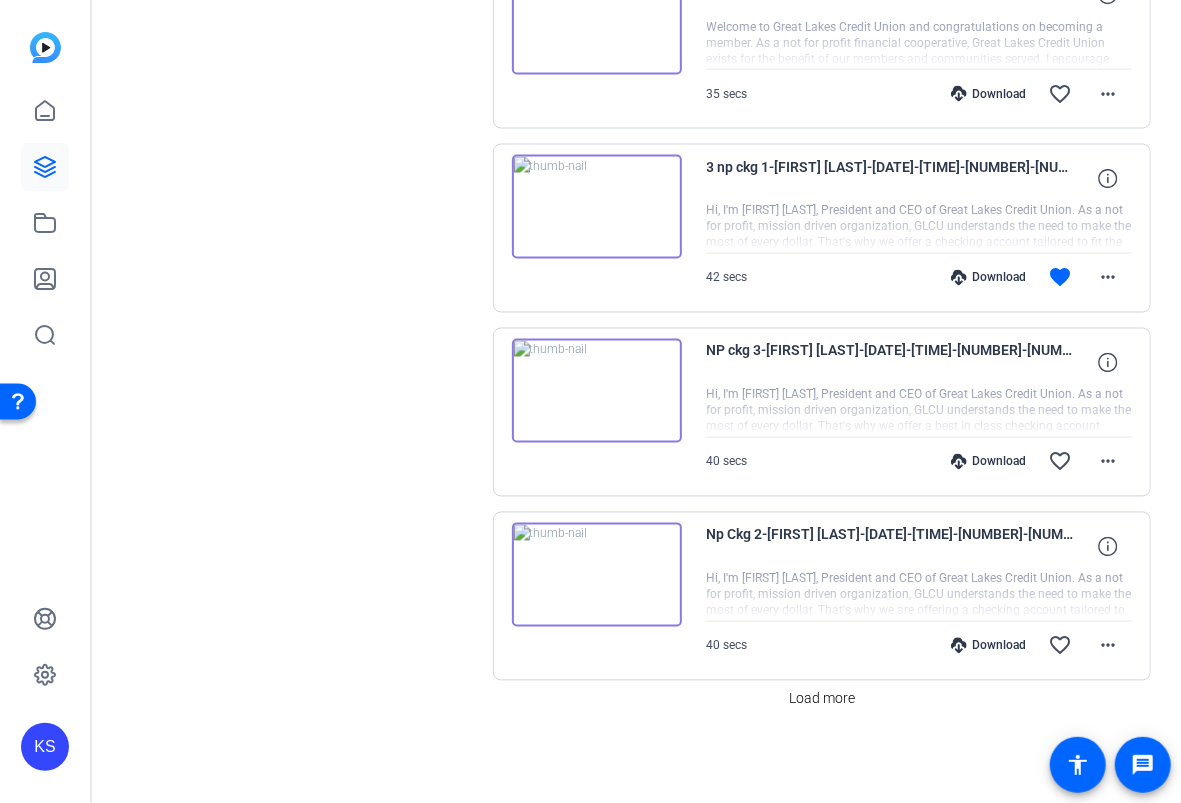 click at bounding box center [597, 391] 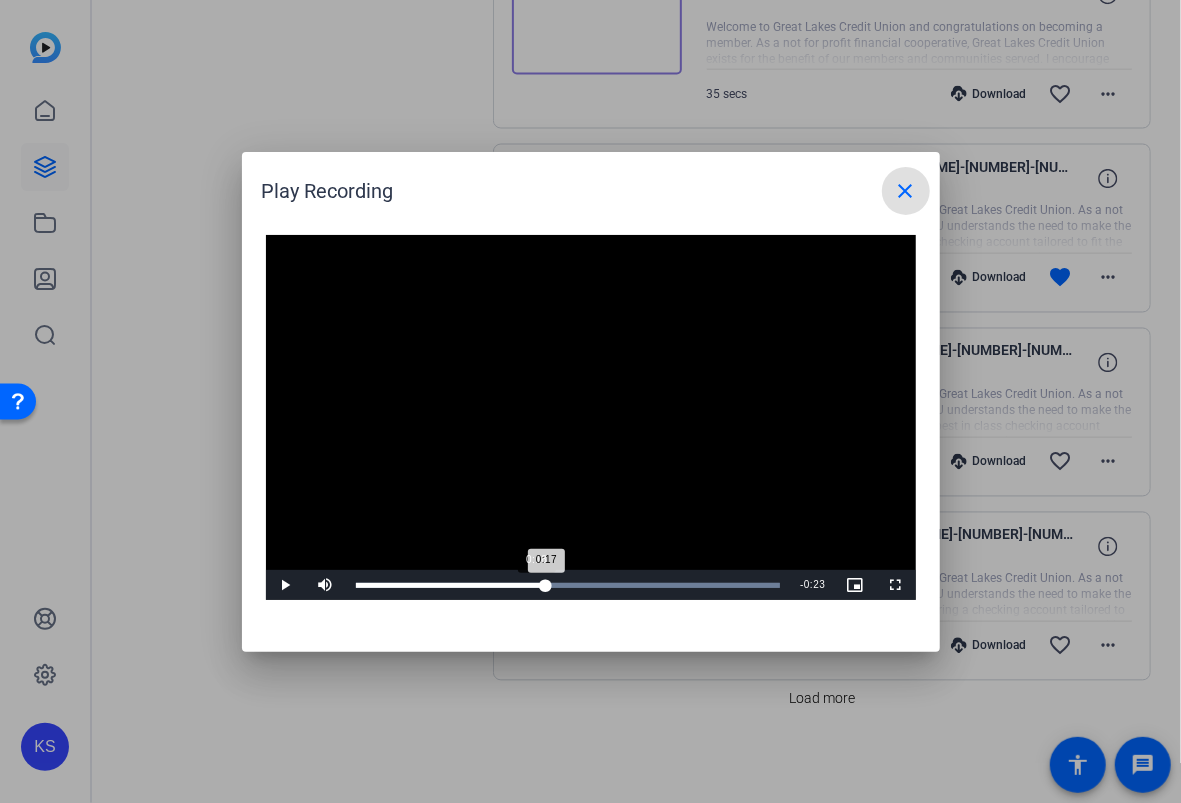 click on "Loaded :  100.00% 0:18 0:17" at bounding box center (568, 585) 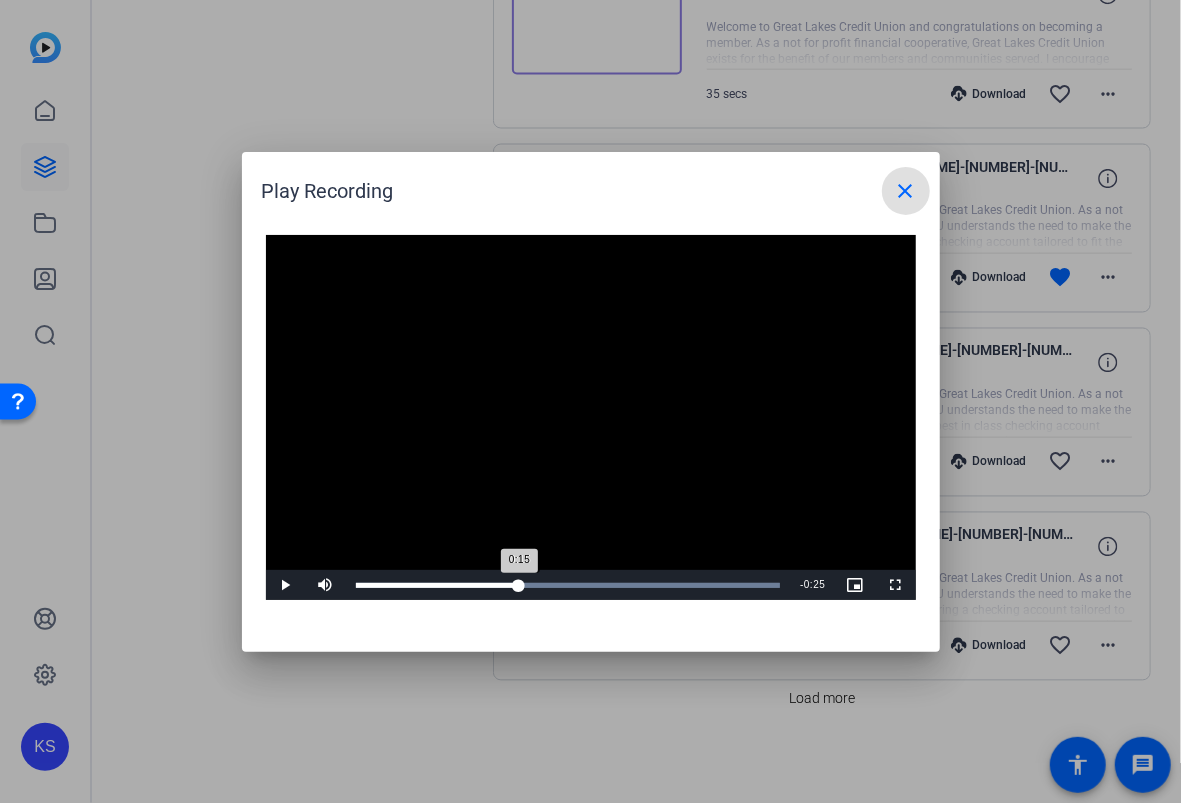 click on "Loaded :  100.00% 0:15 0:15" at bounding box center (568, 585) 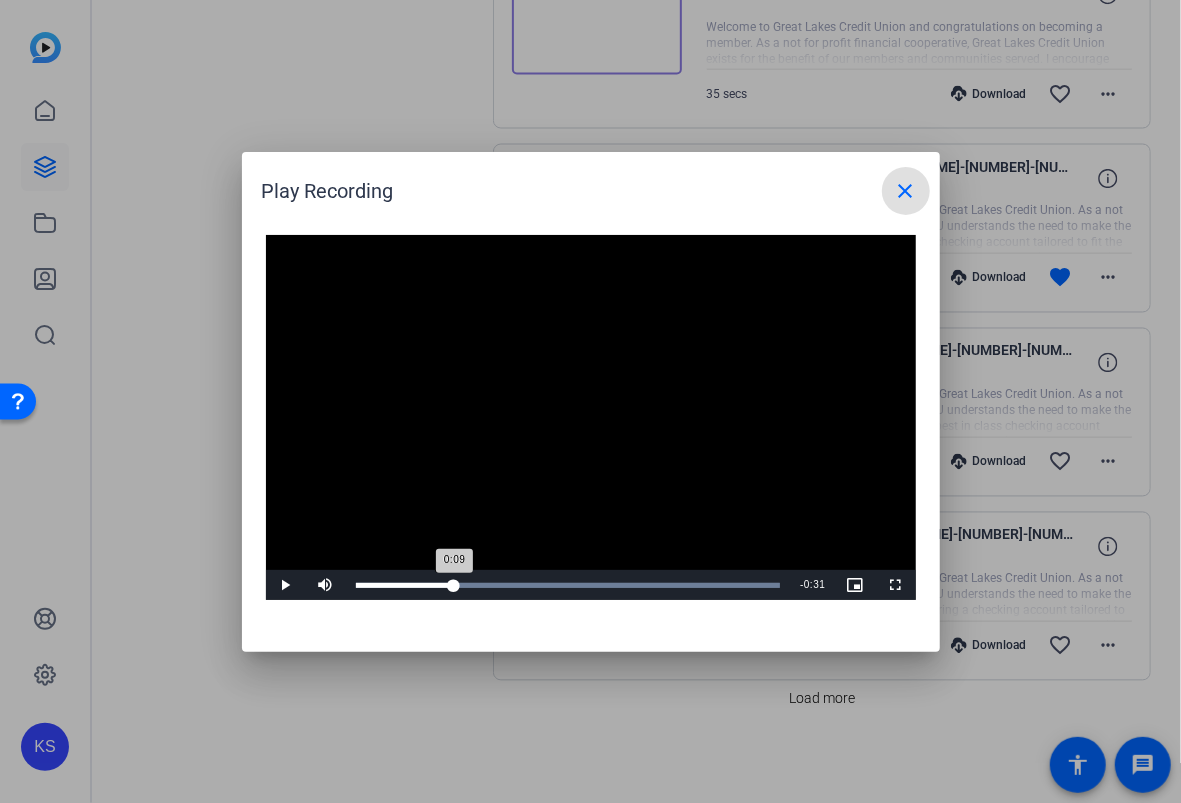click on "Loaded :  100.00% 0:09 0:09" at bounding box center (568, 585) 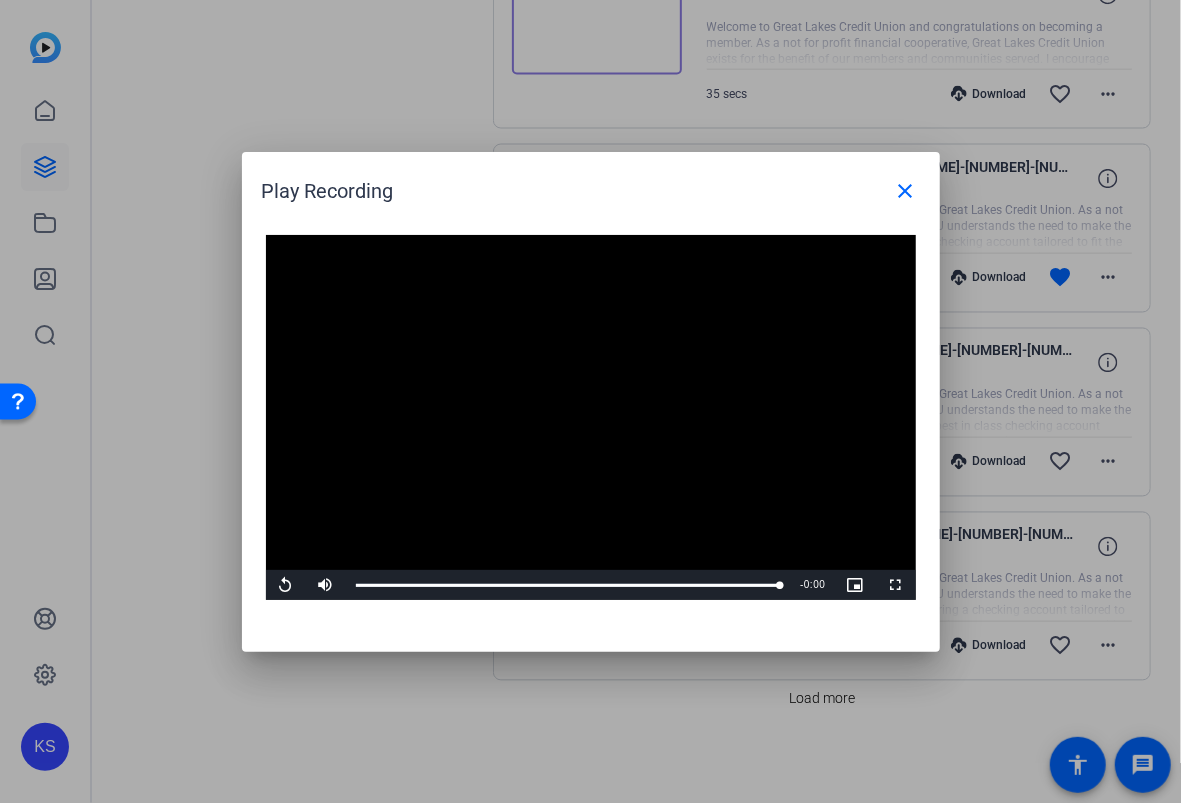 click at bounding box center (590, 401) 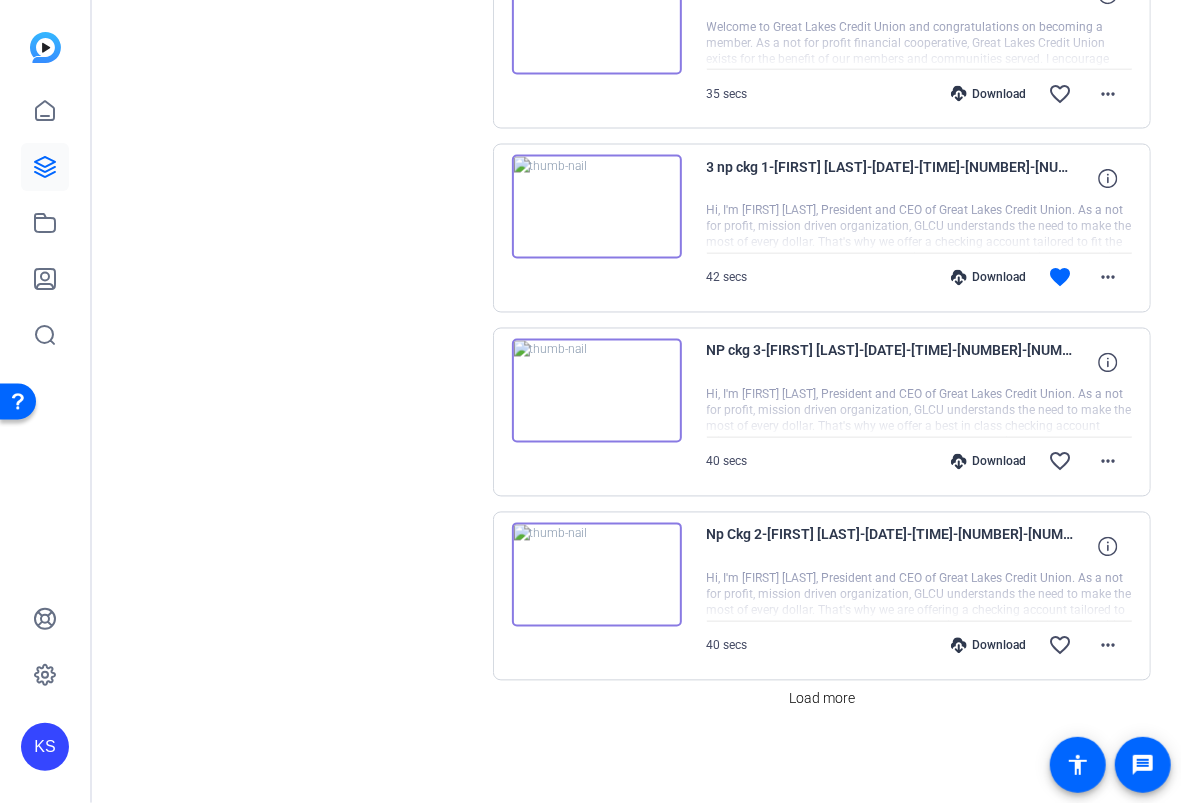 click at bounding box center [597, 575] 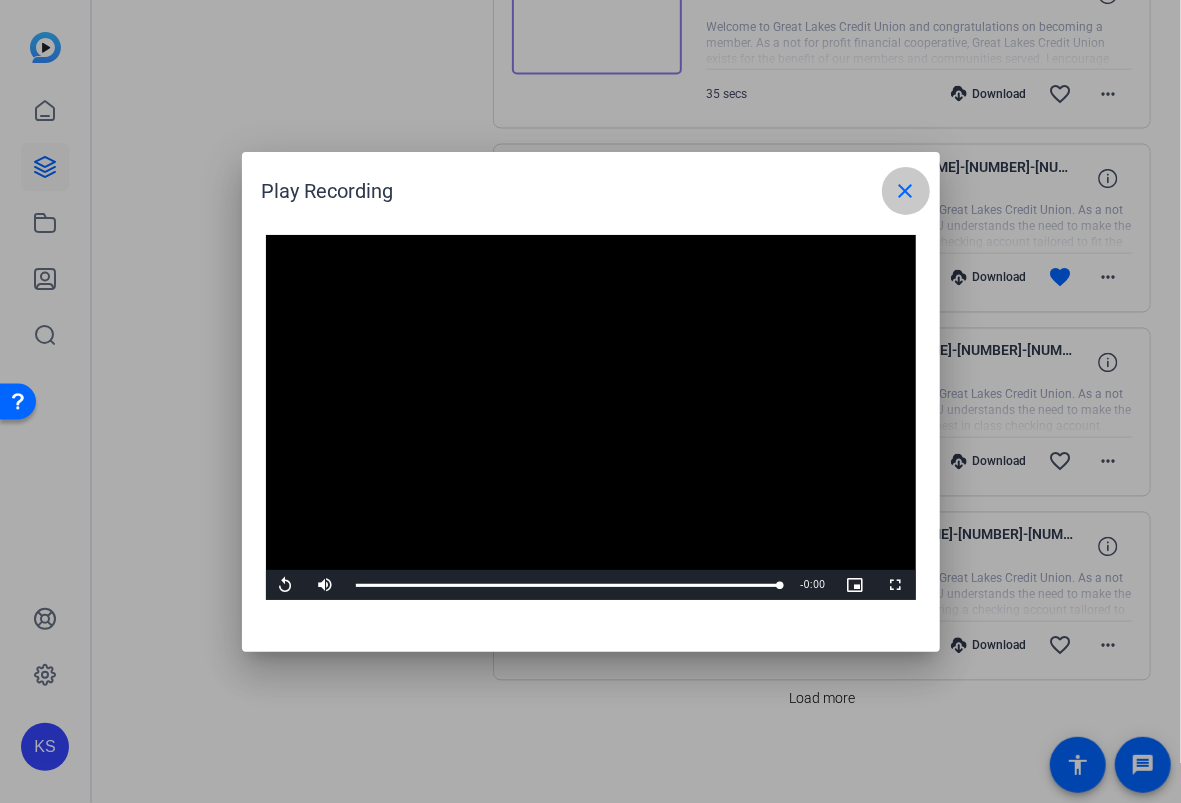 click on "close" at bounding box center [906, 191] 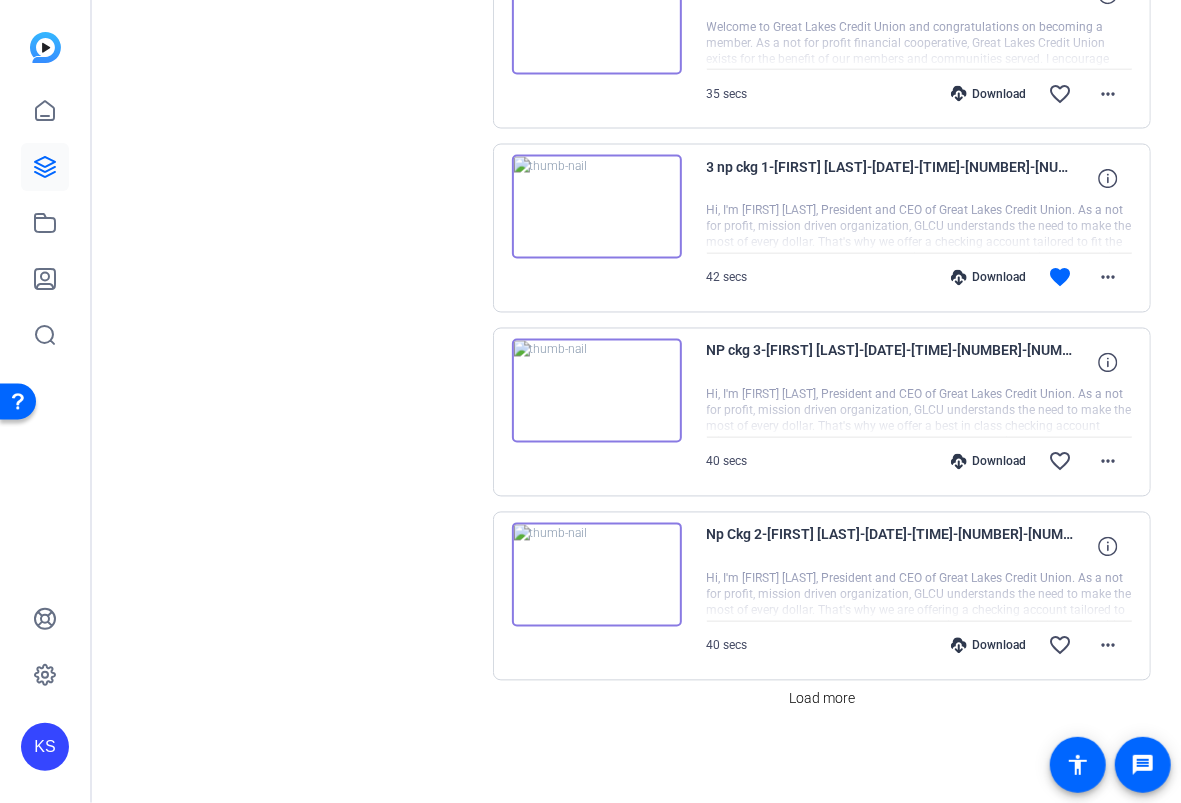 click at bounding box center (597, 391) 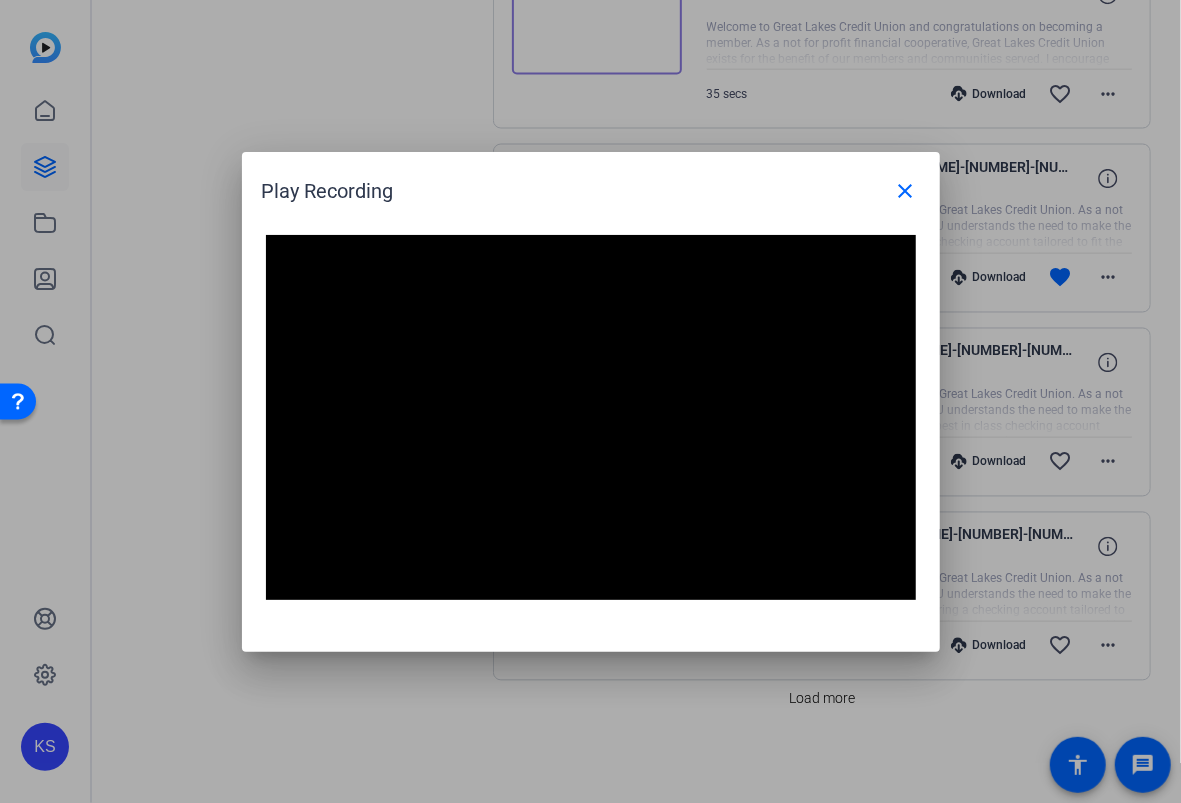 click at bounding box center [590, 401] 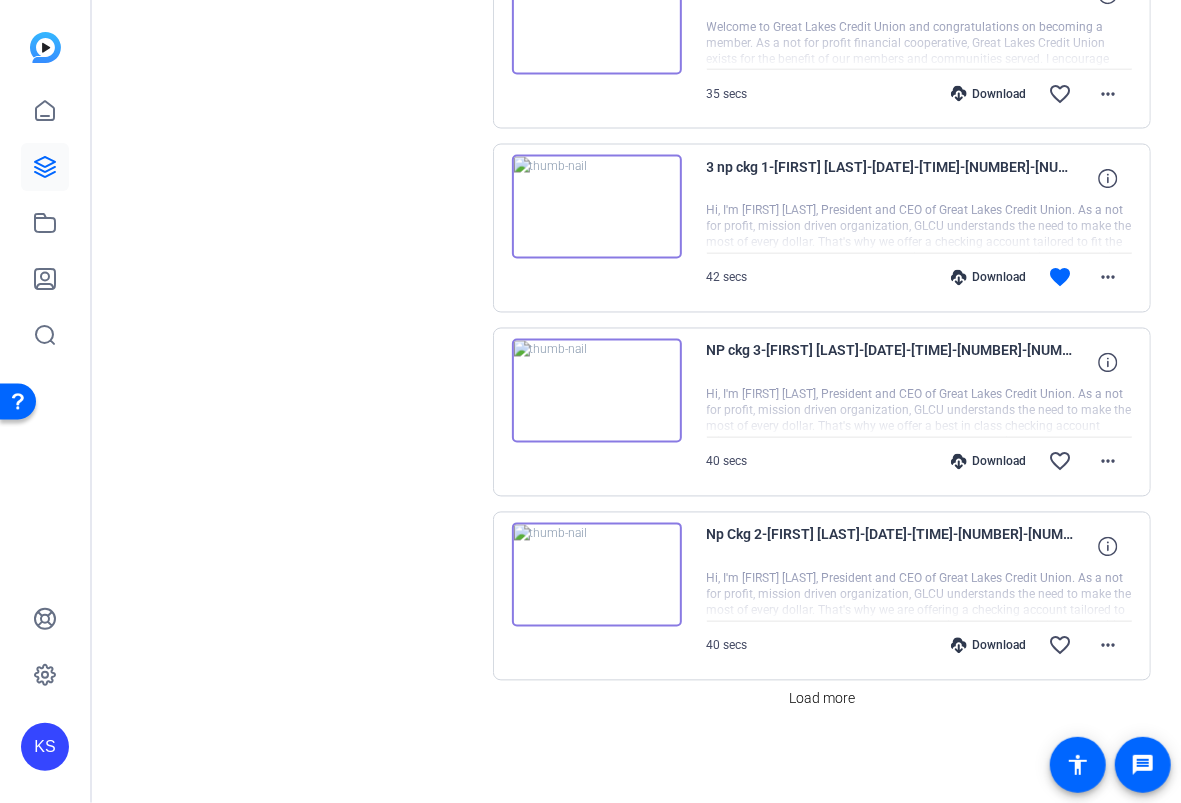 click at bounding box center (597, 391) 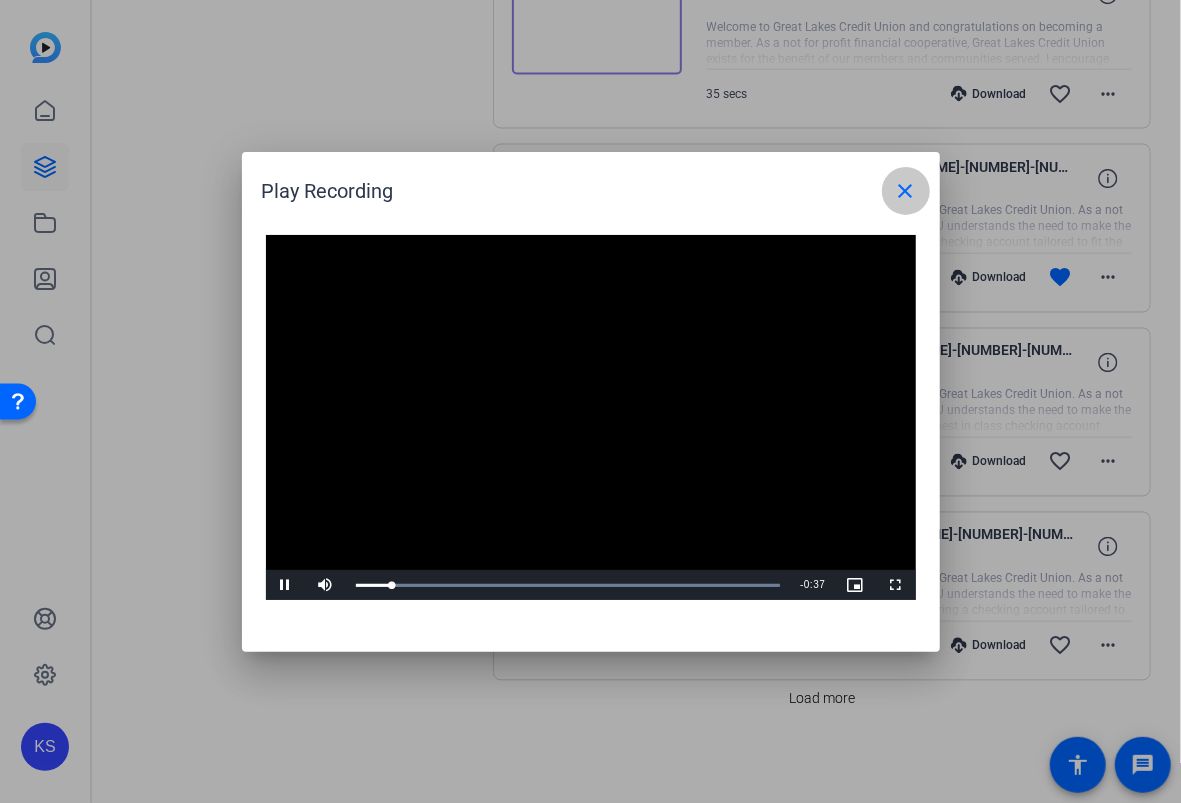 click on "close" at bounding box center (906, 191) 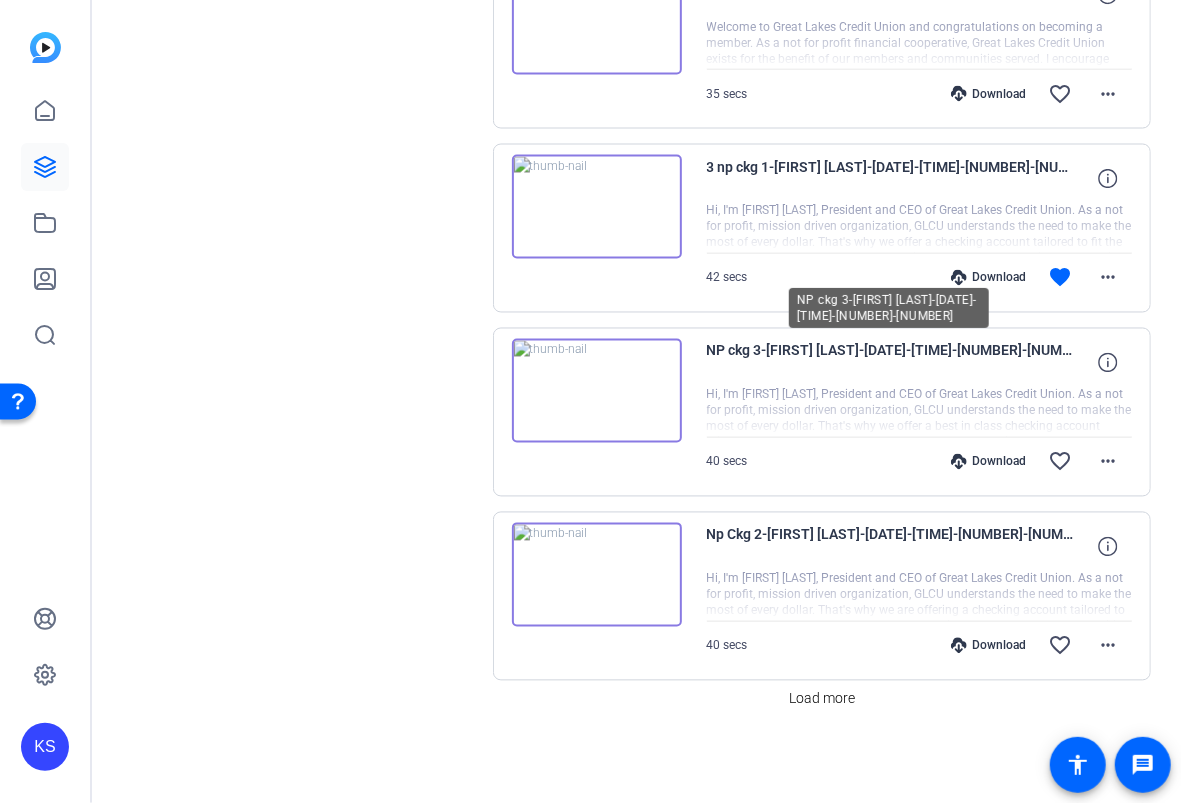 click on "NP ckg 3-[FIRST] [LAST]-[DATE]-[TIME]-[NUMBER]-[NUMBER]" at bounding box center (892, 363) 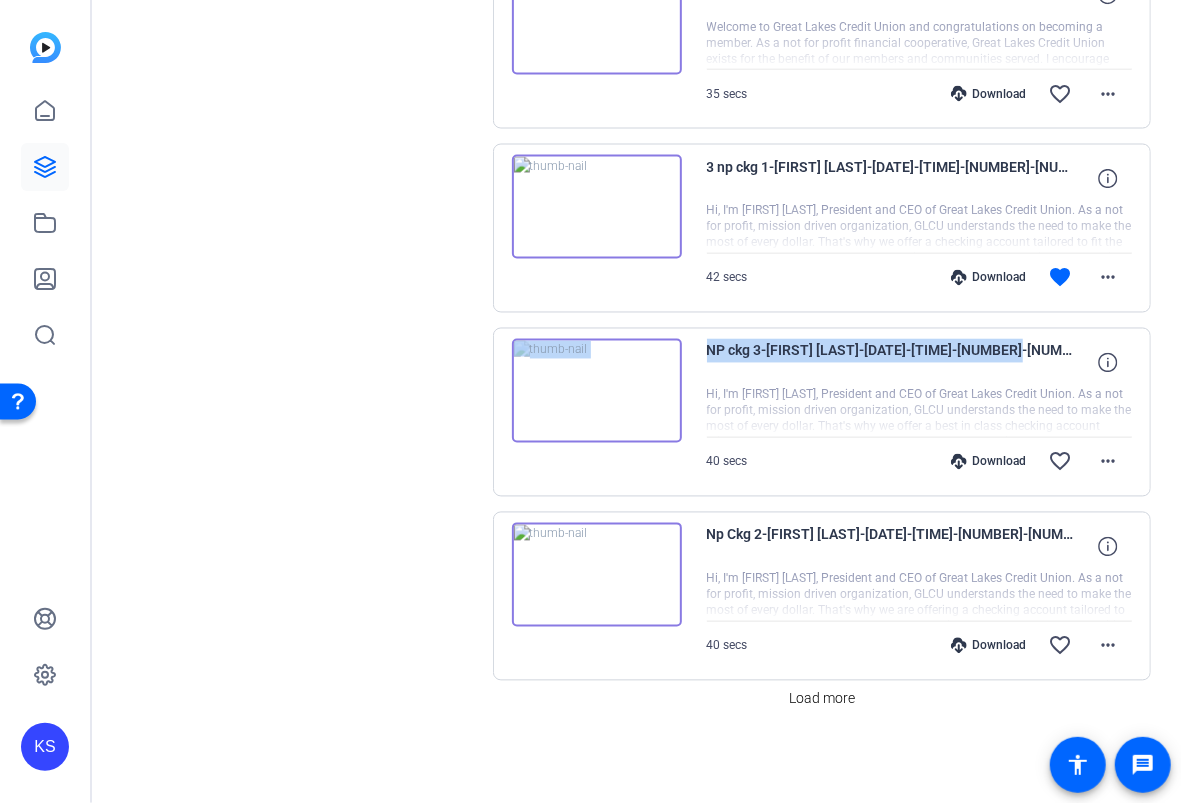 drag, startPoint x: 1028, startPoint y: 344, endPoint x: 682, endPoint y: 354, distance: 346.14447 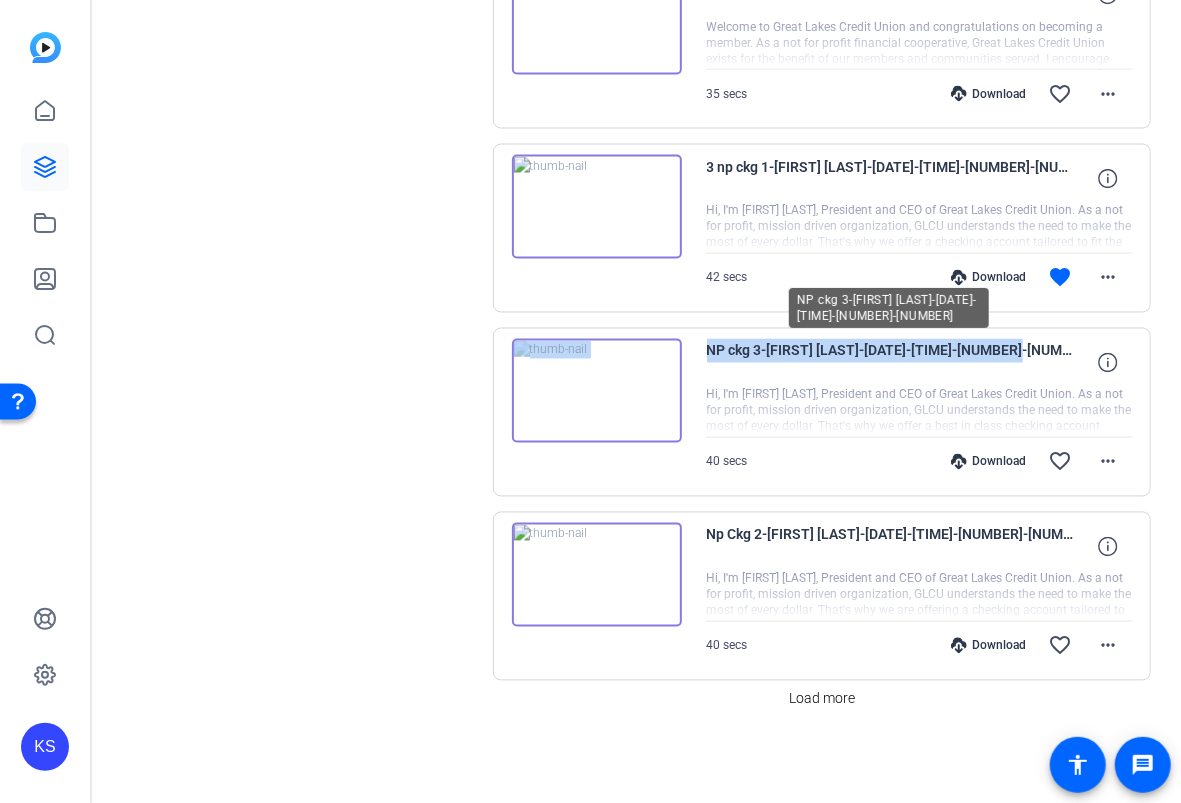 copy on "NP ckg 3-[FIRST] [LAST]-[DATE]-[TIME]-[NUMBER]-[NUMBER]" 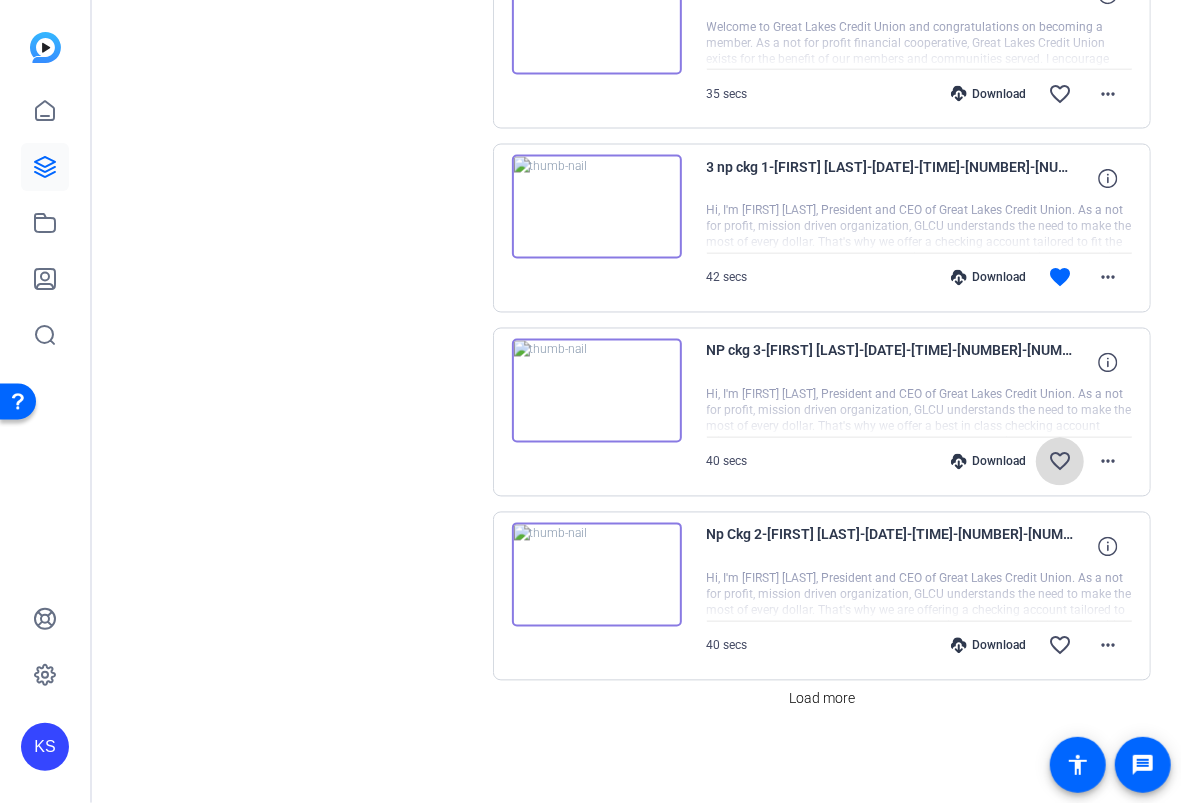click on "favorite_border" at bounding box center (1060, 462) 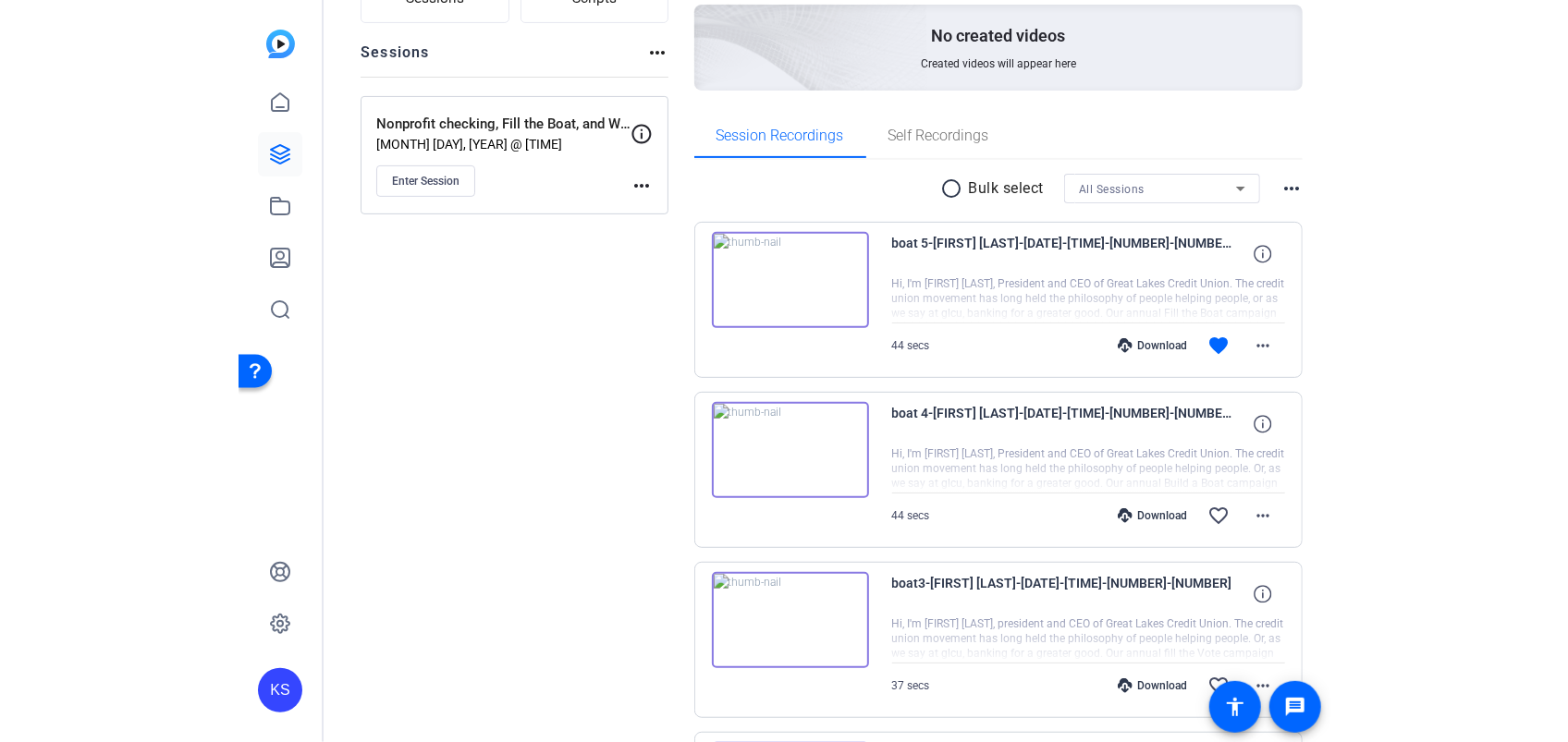 scroll, scrollTop: 0, scrollLeft: 0, axis: both 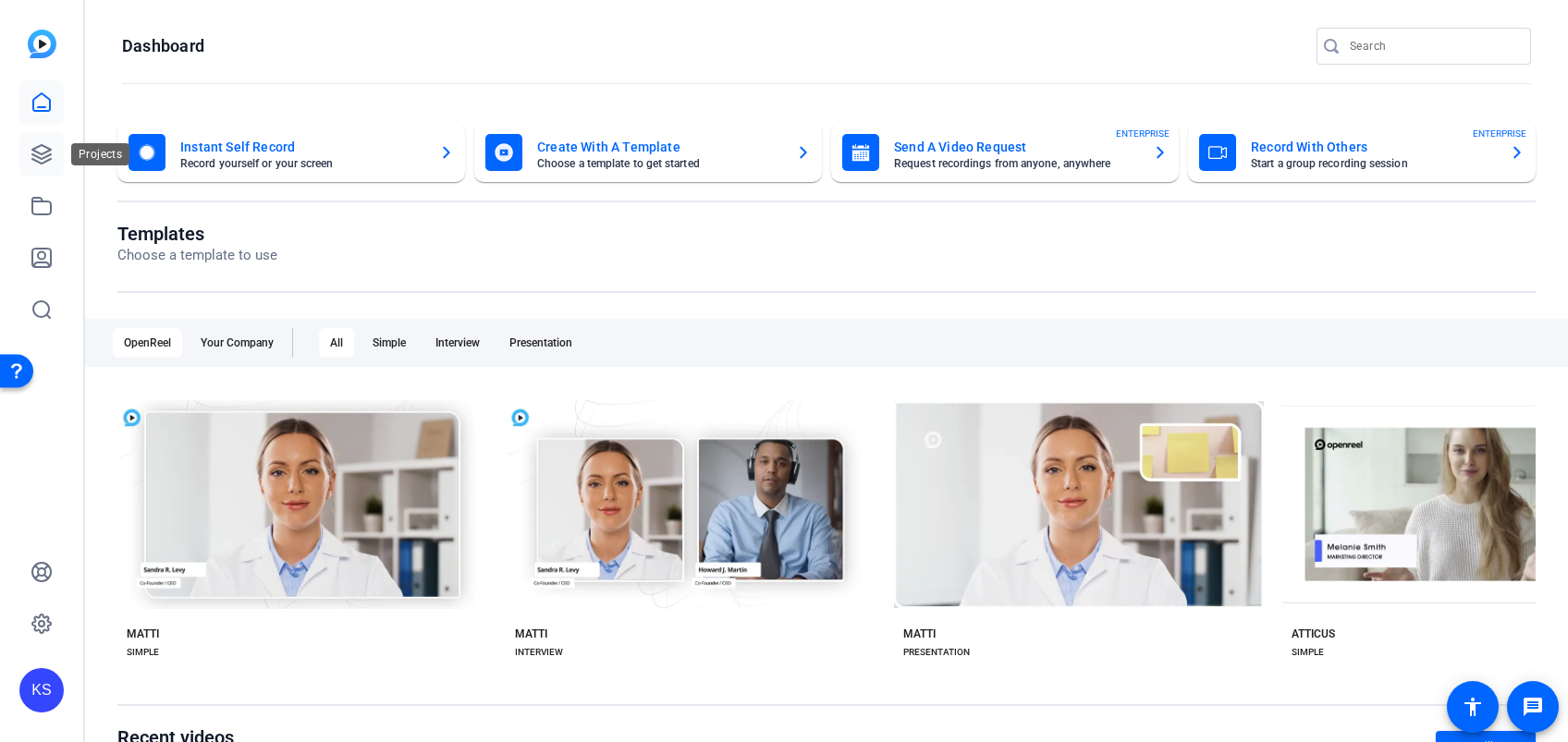 click 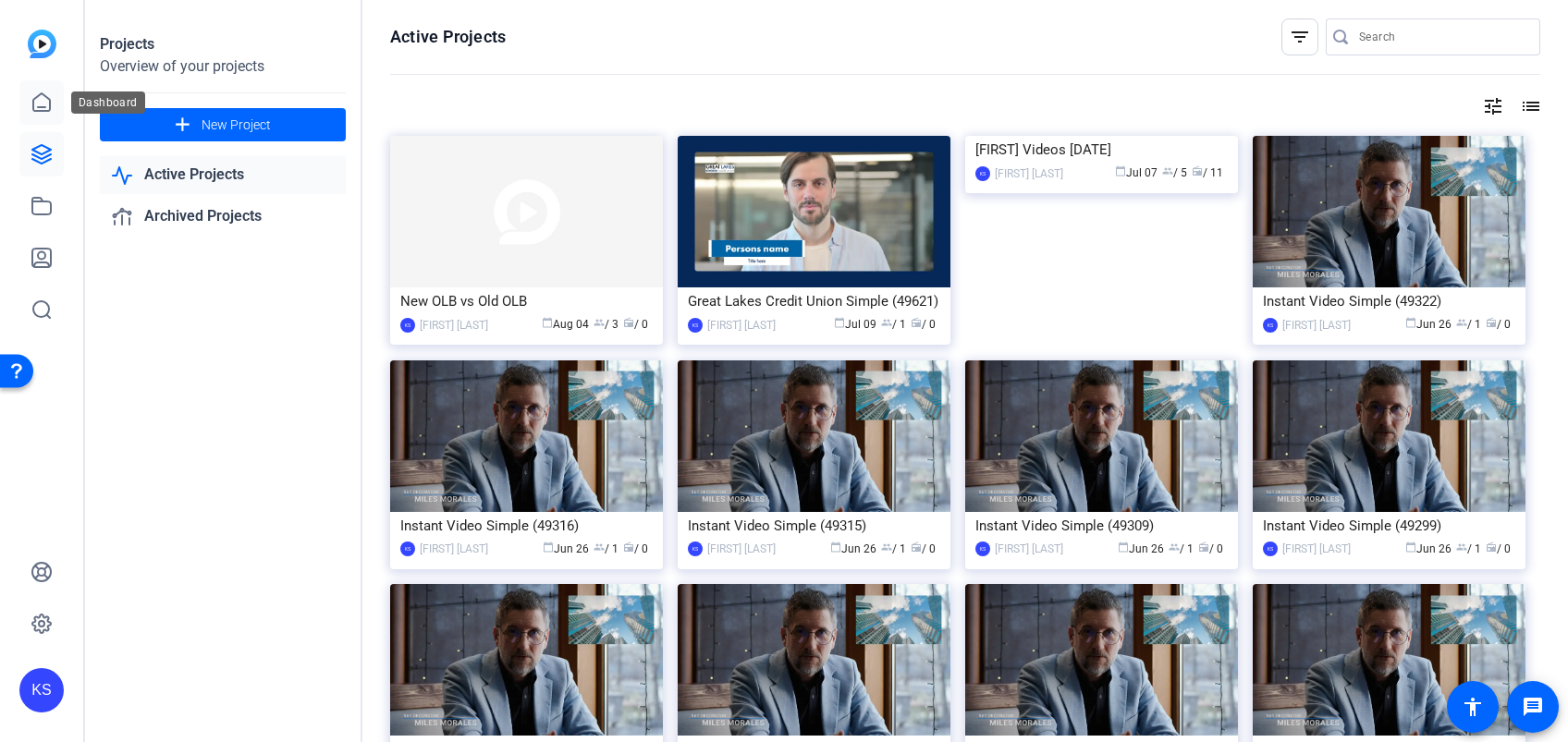click 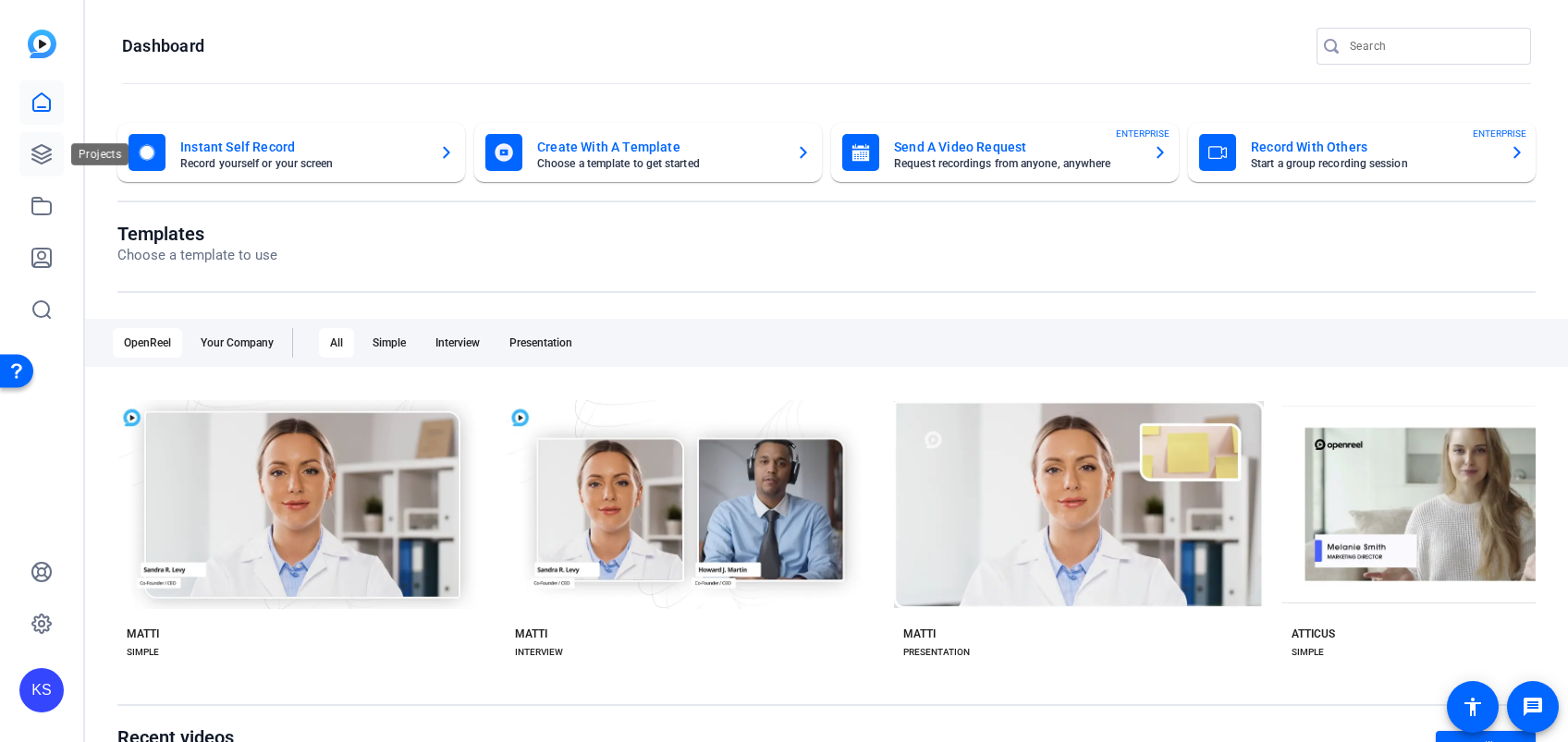 click 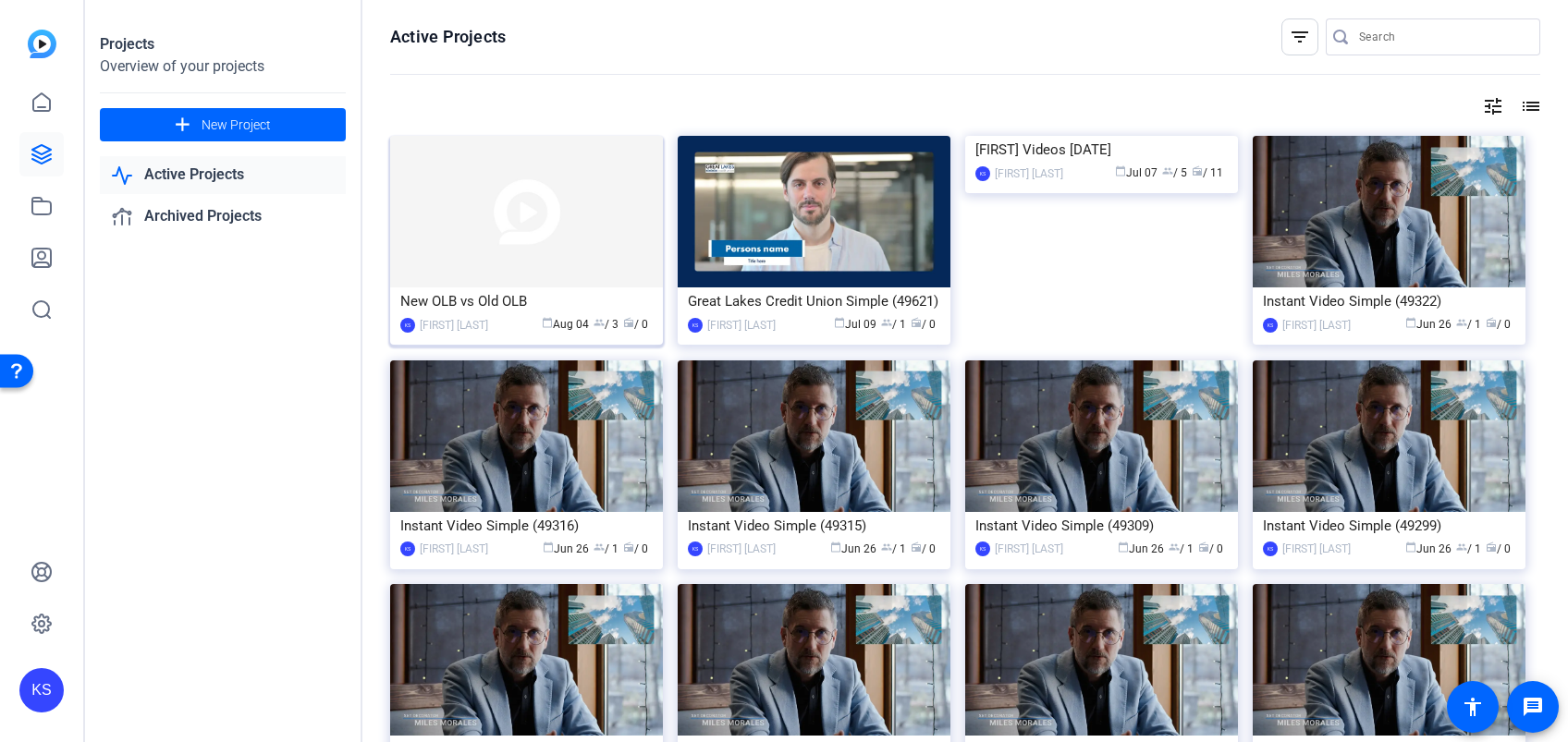 click 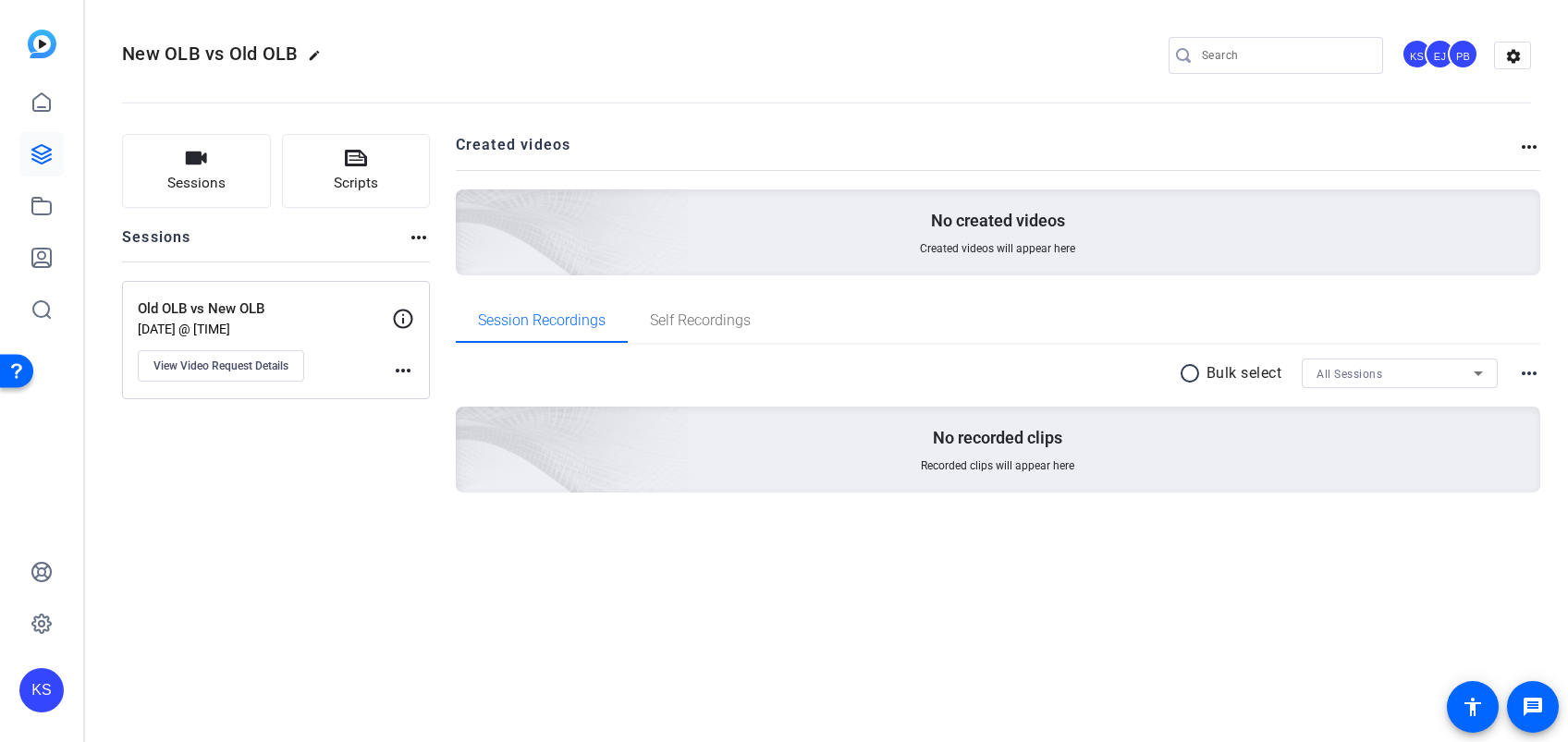 click on "more_horiz" 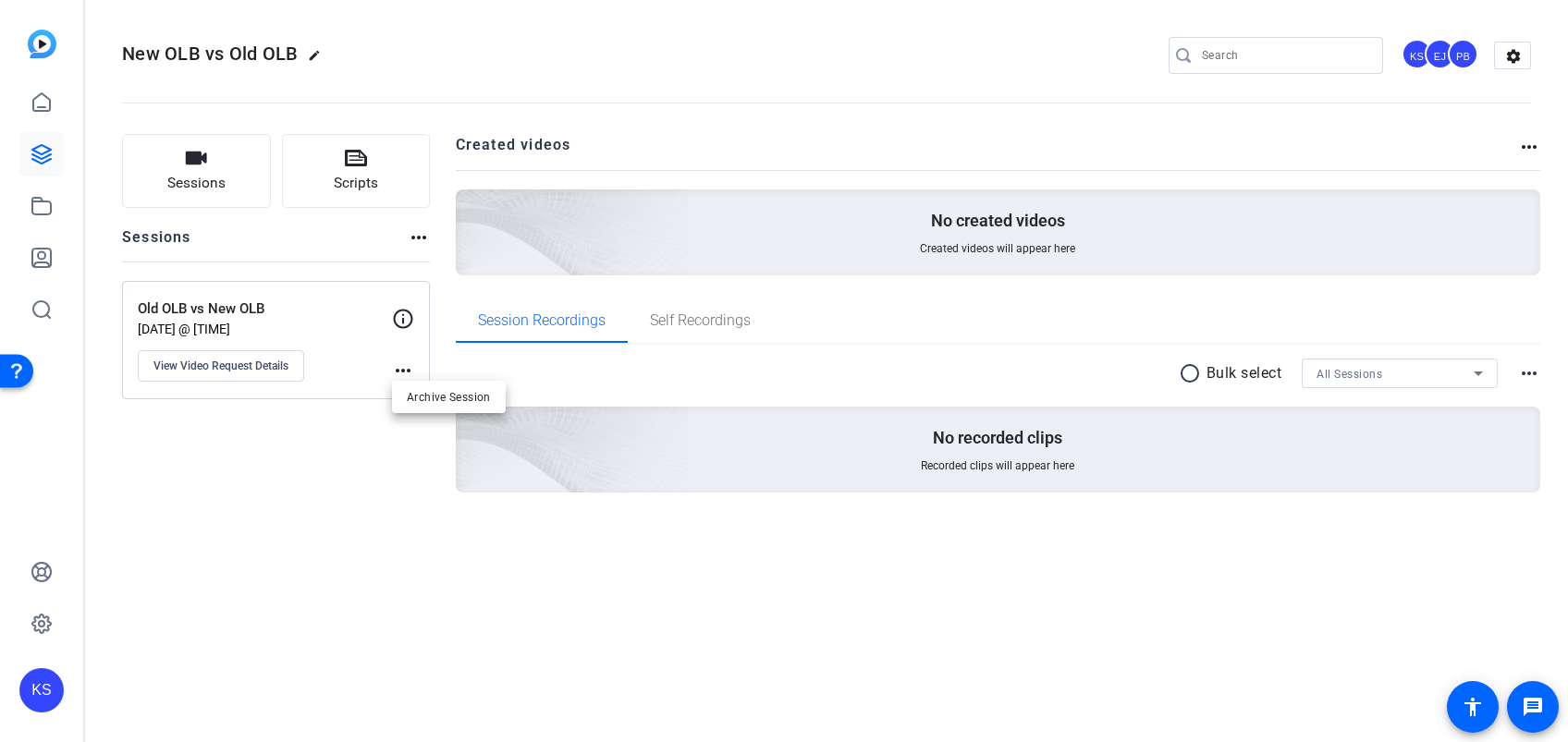 click at bounding box center [784, 371] 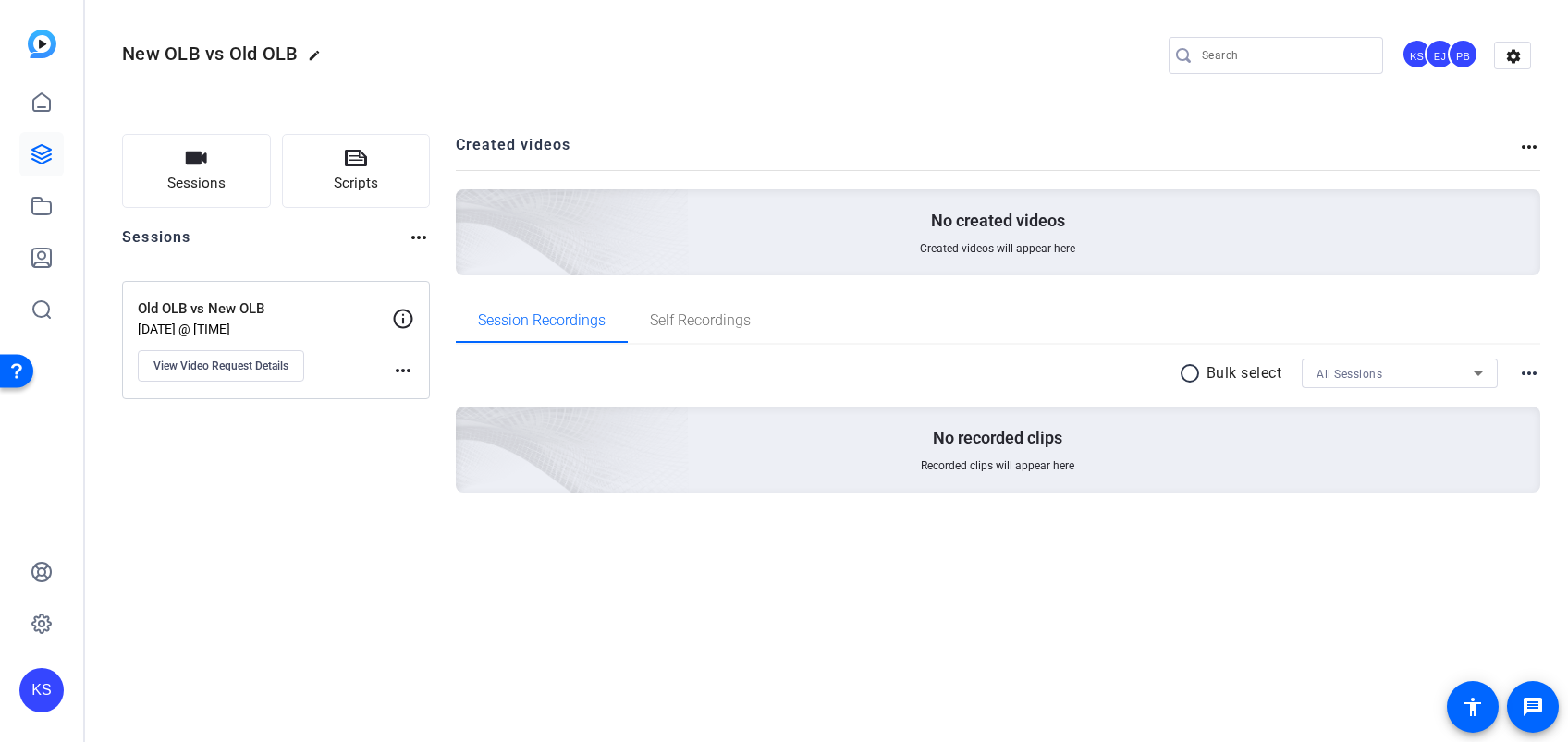 click on "more_horiz" 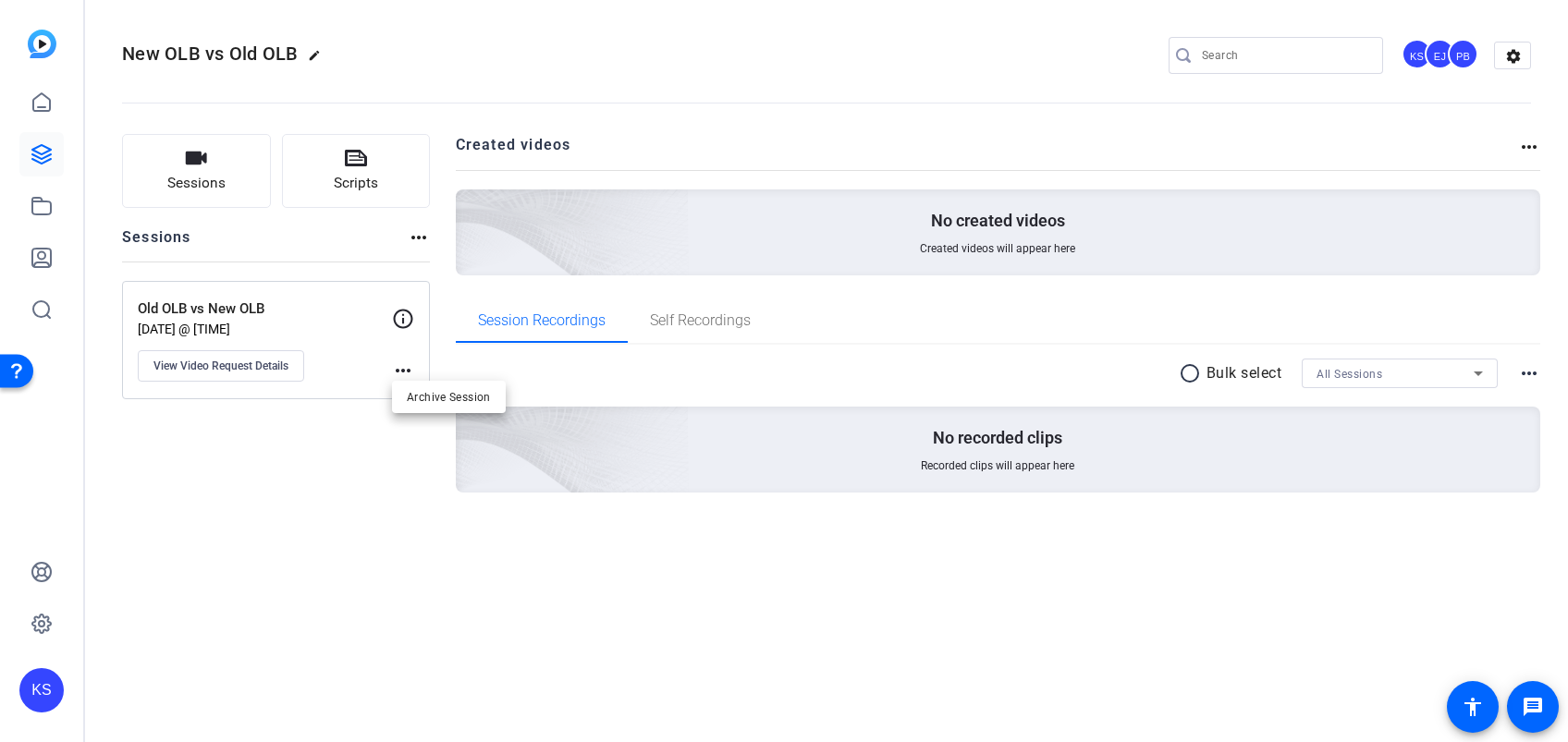click at bounding box center (784, 371) 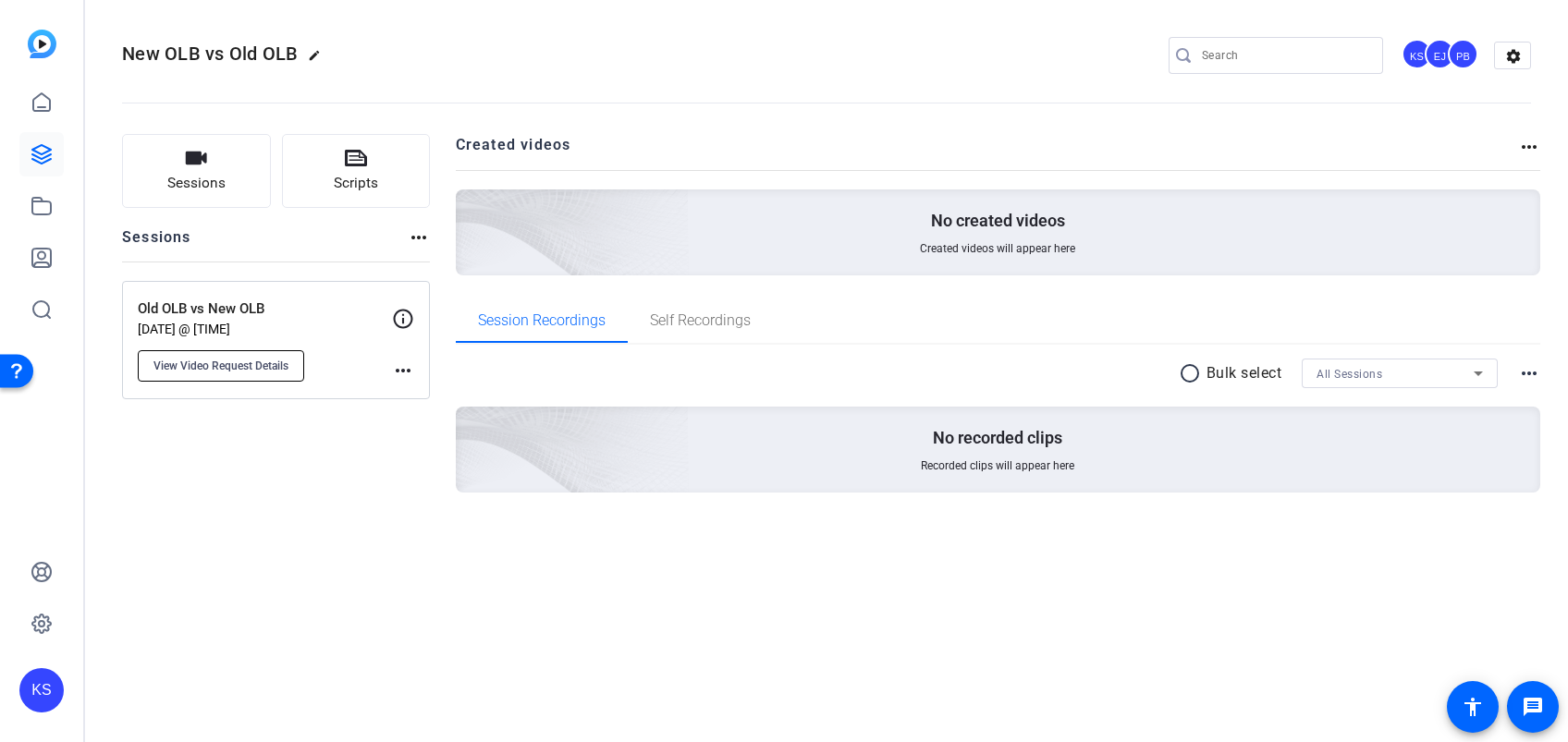 click on "View Video Request Details" 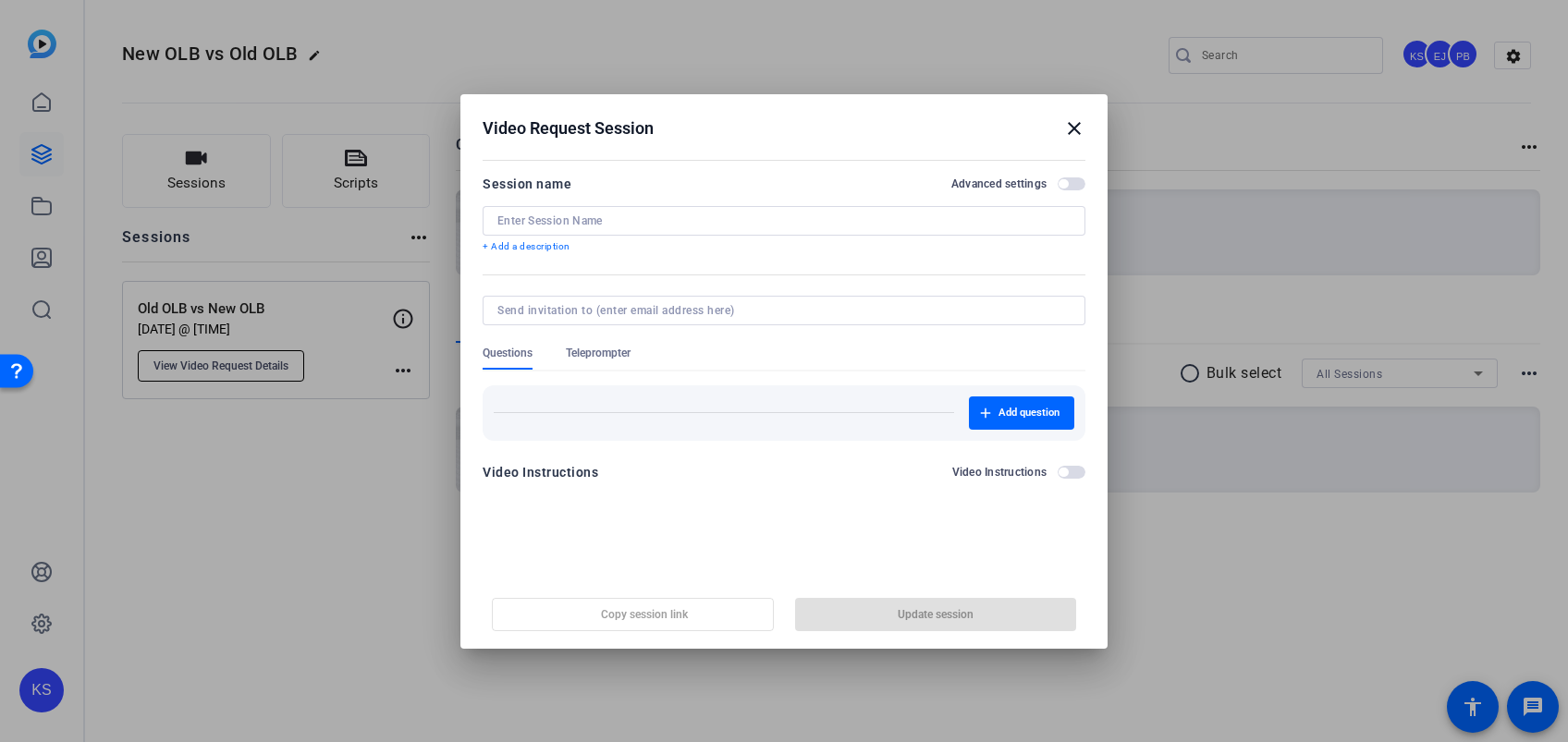 type on "Old OLB vs New OLB" 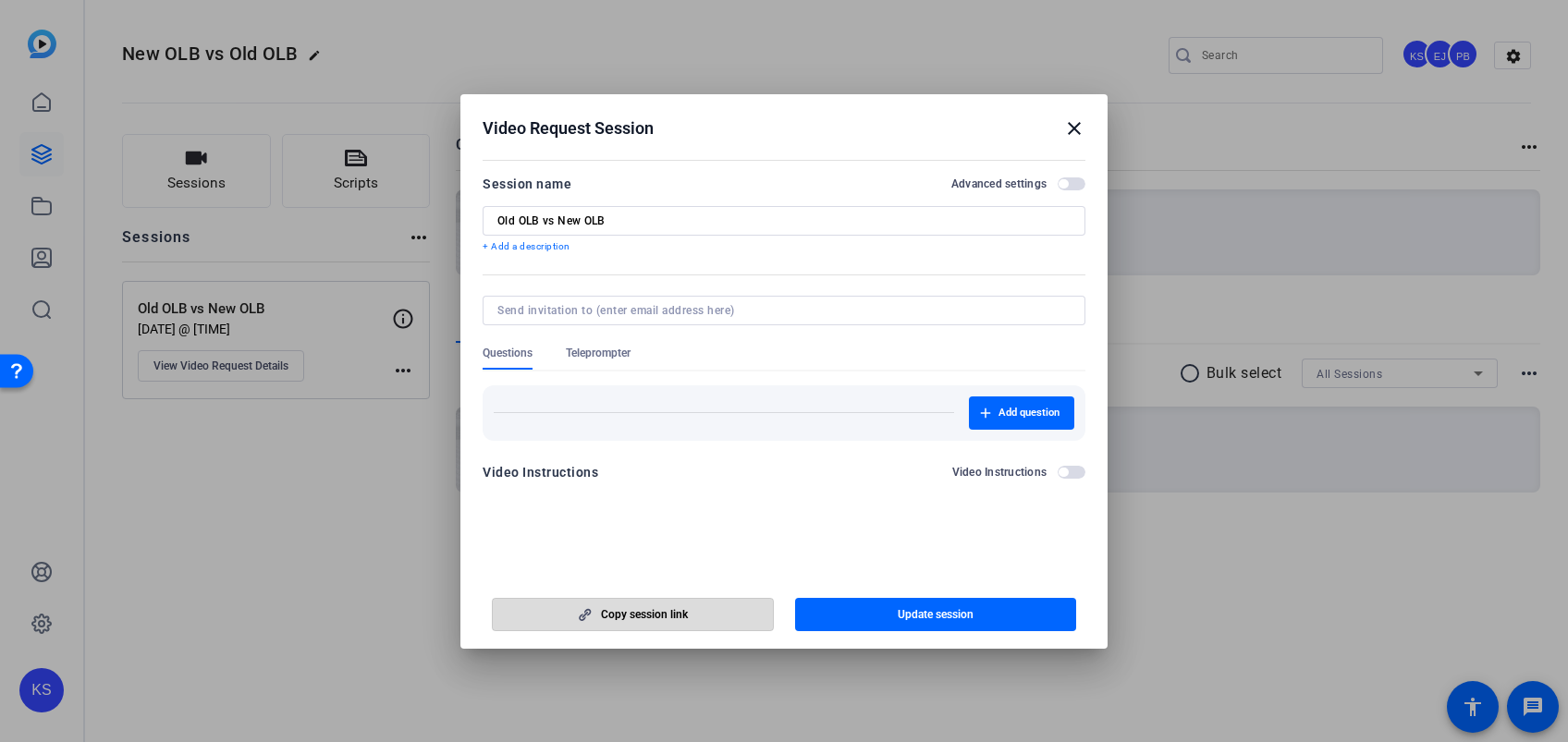 click on "Copy session link" at bounding box center [644, 614] 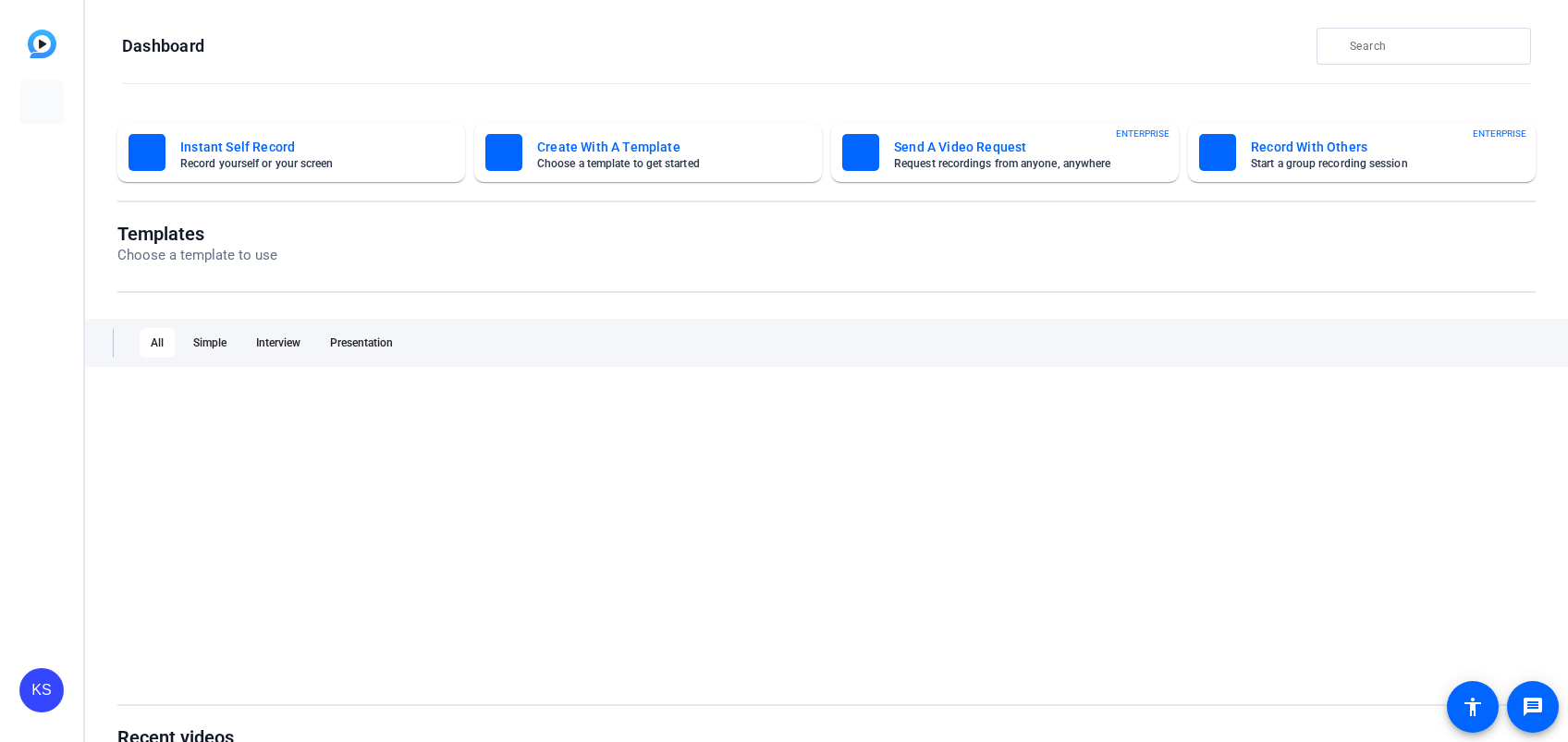 scroll, scrollTop: 0, scrollLeft: 0, axis: both 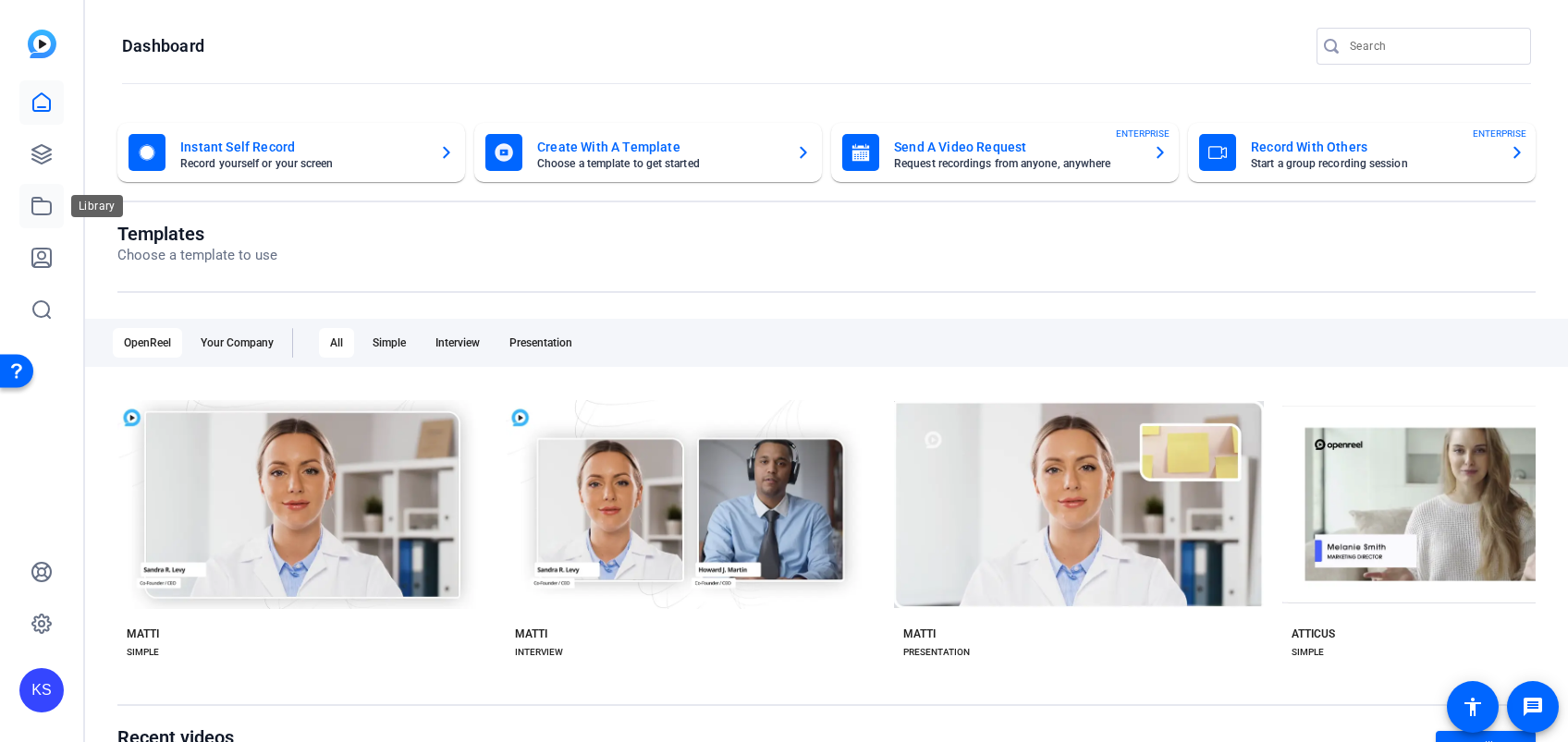 click 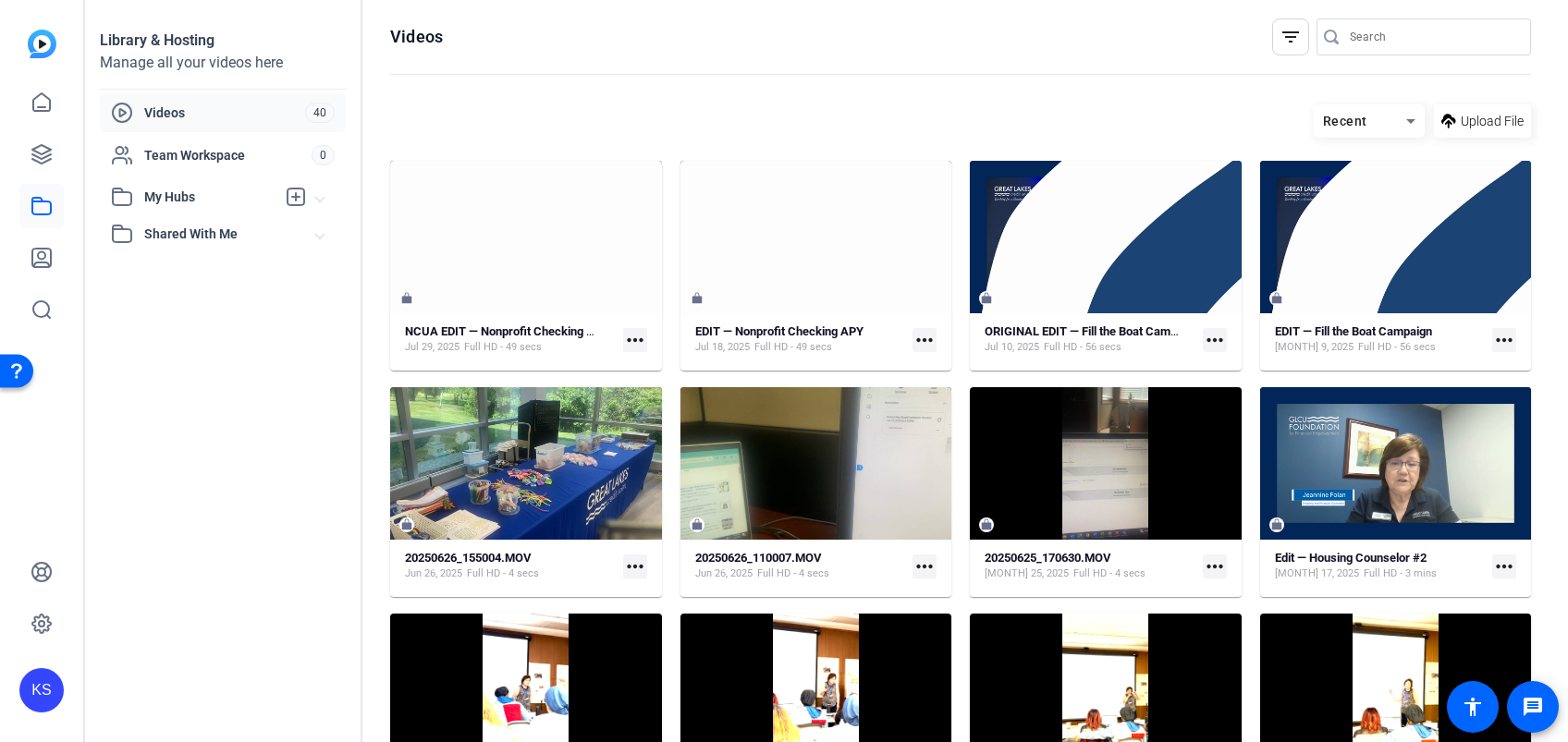 click on "My Hubs" at bounding box center (210, 197) 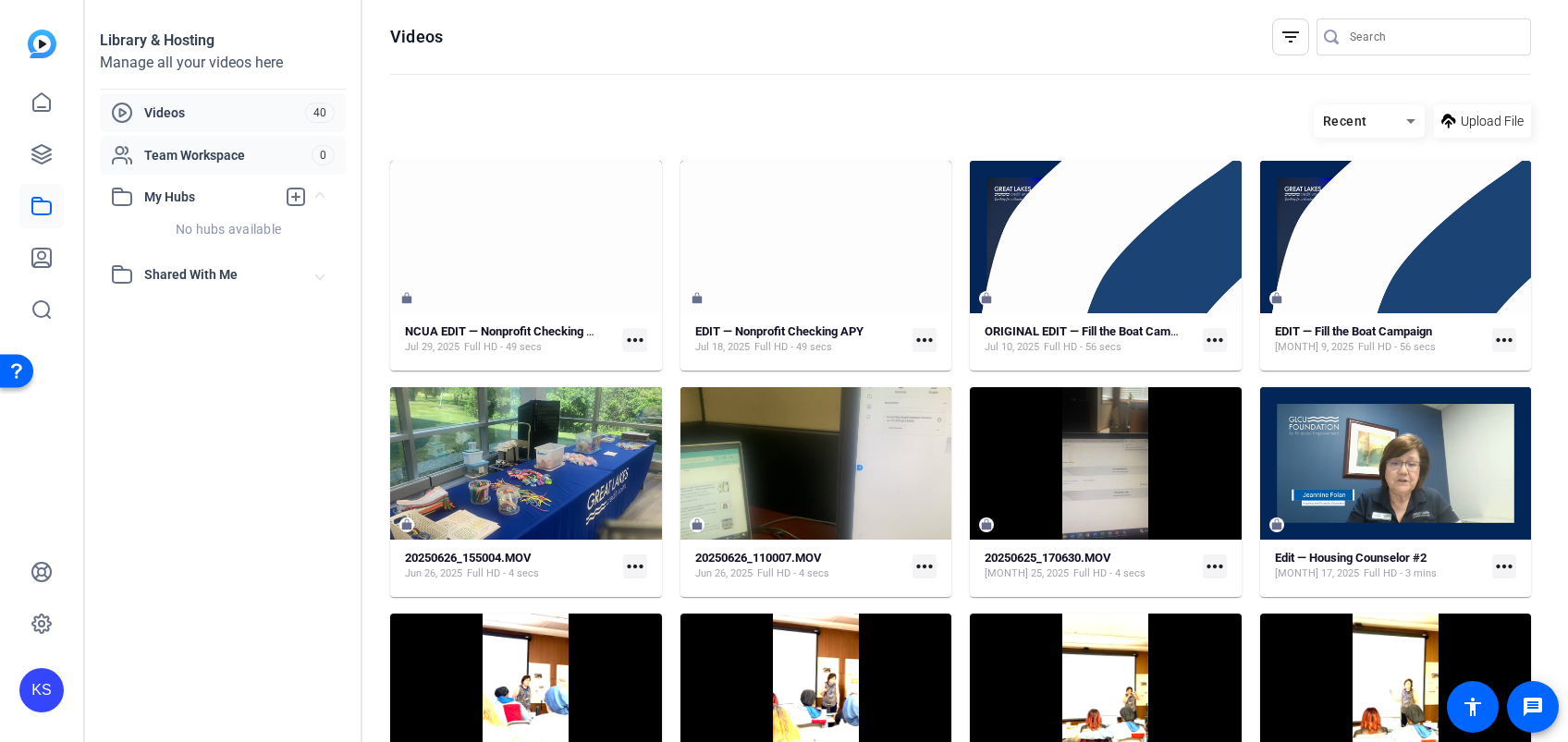 click on "Team Workspace" 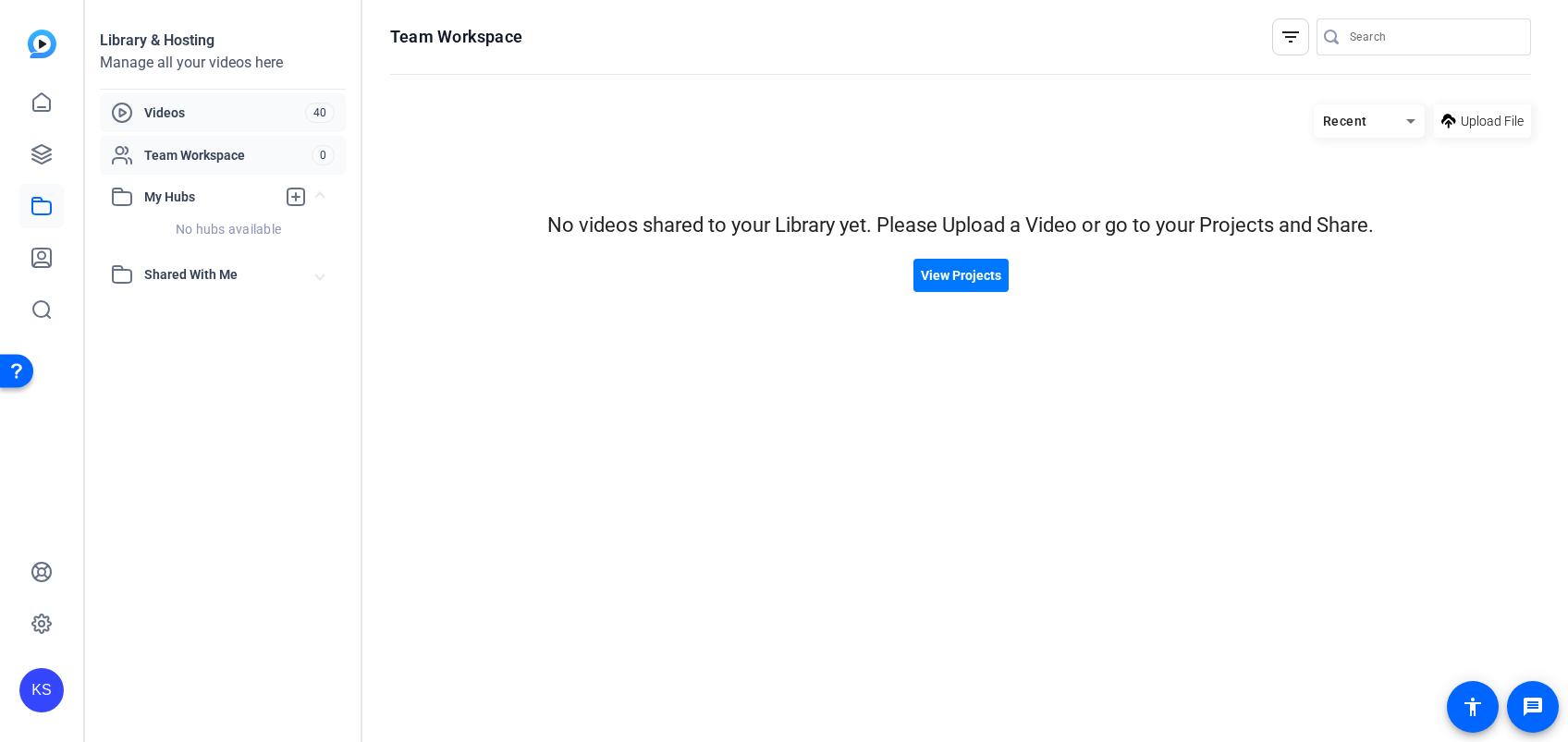 click on "Videos" 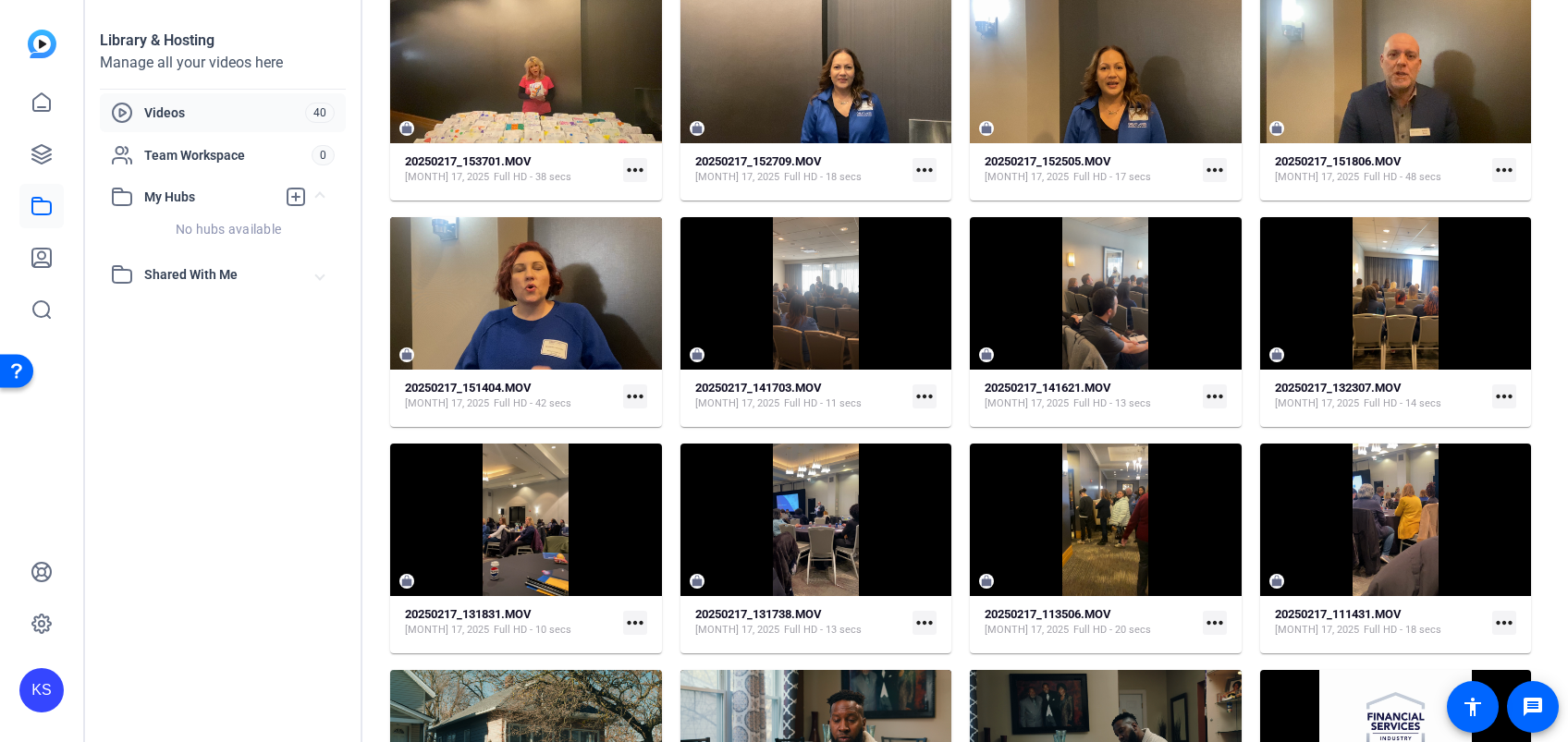 scroll, scrollTop: 1667, scrollLeft: 0, axis: vertical 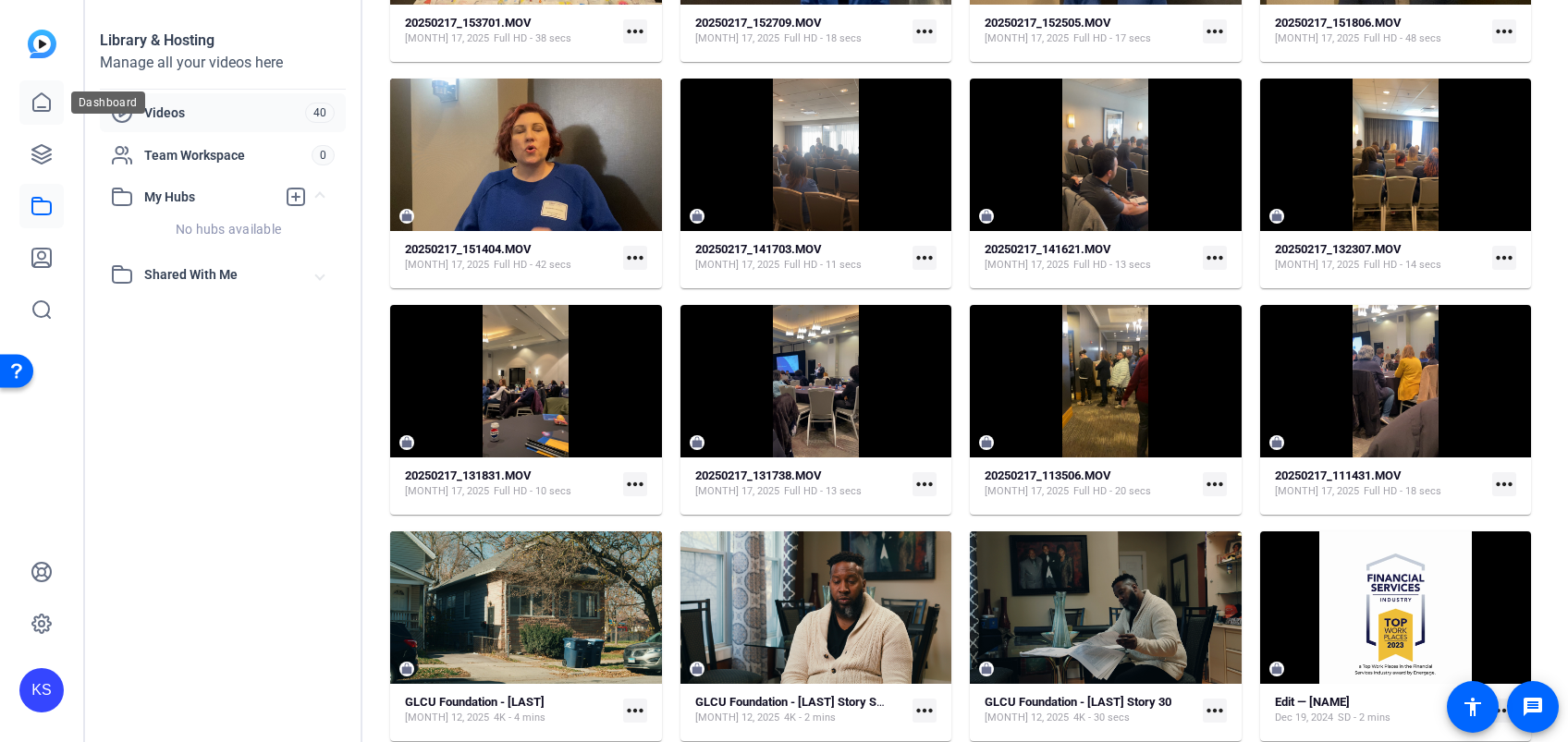 click 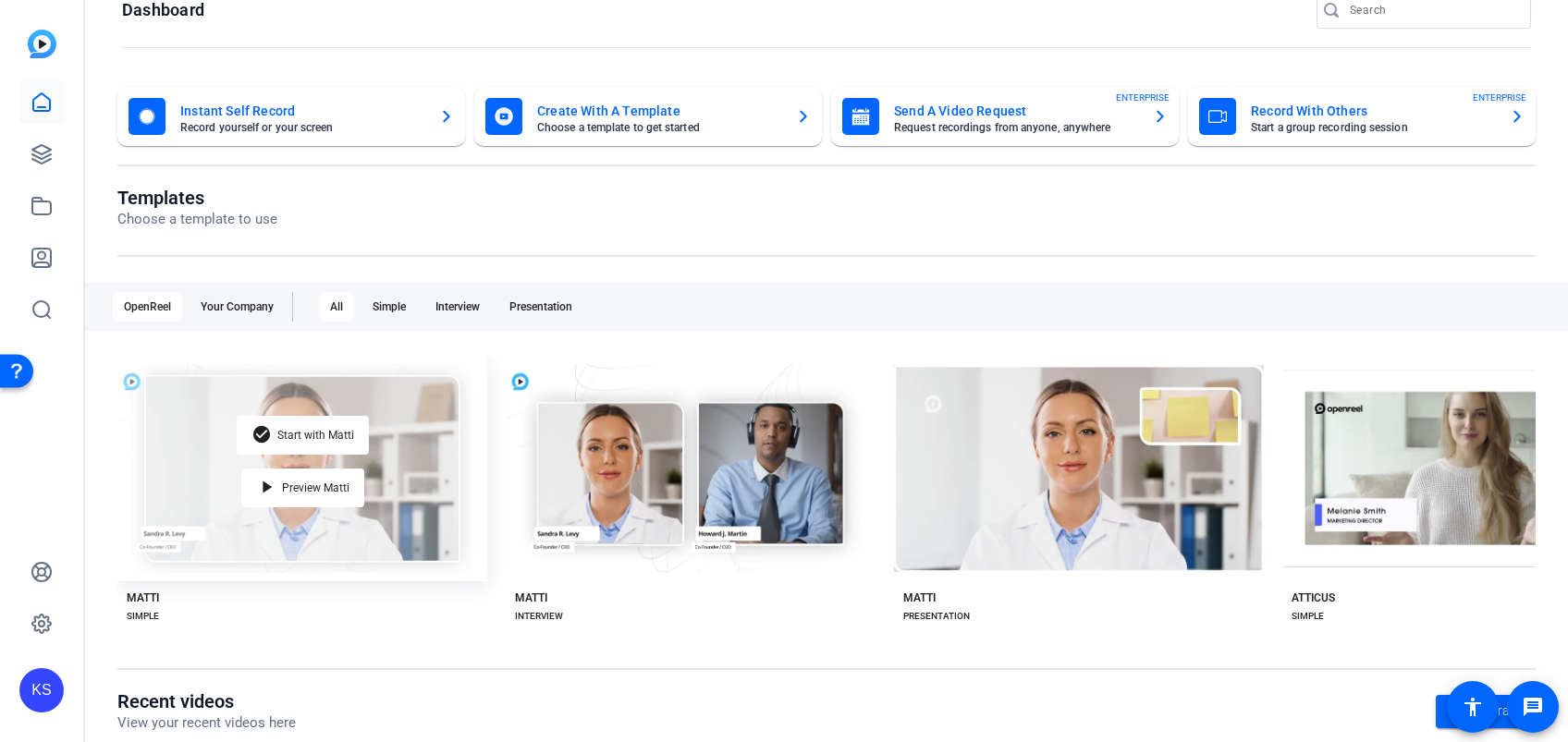 scroll, scrollTop: 0, scrollLeft: 0, axis: both 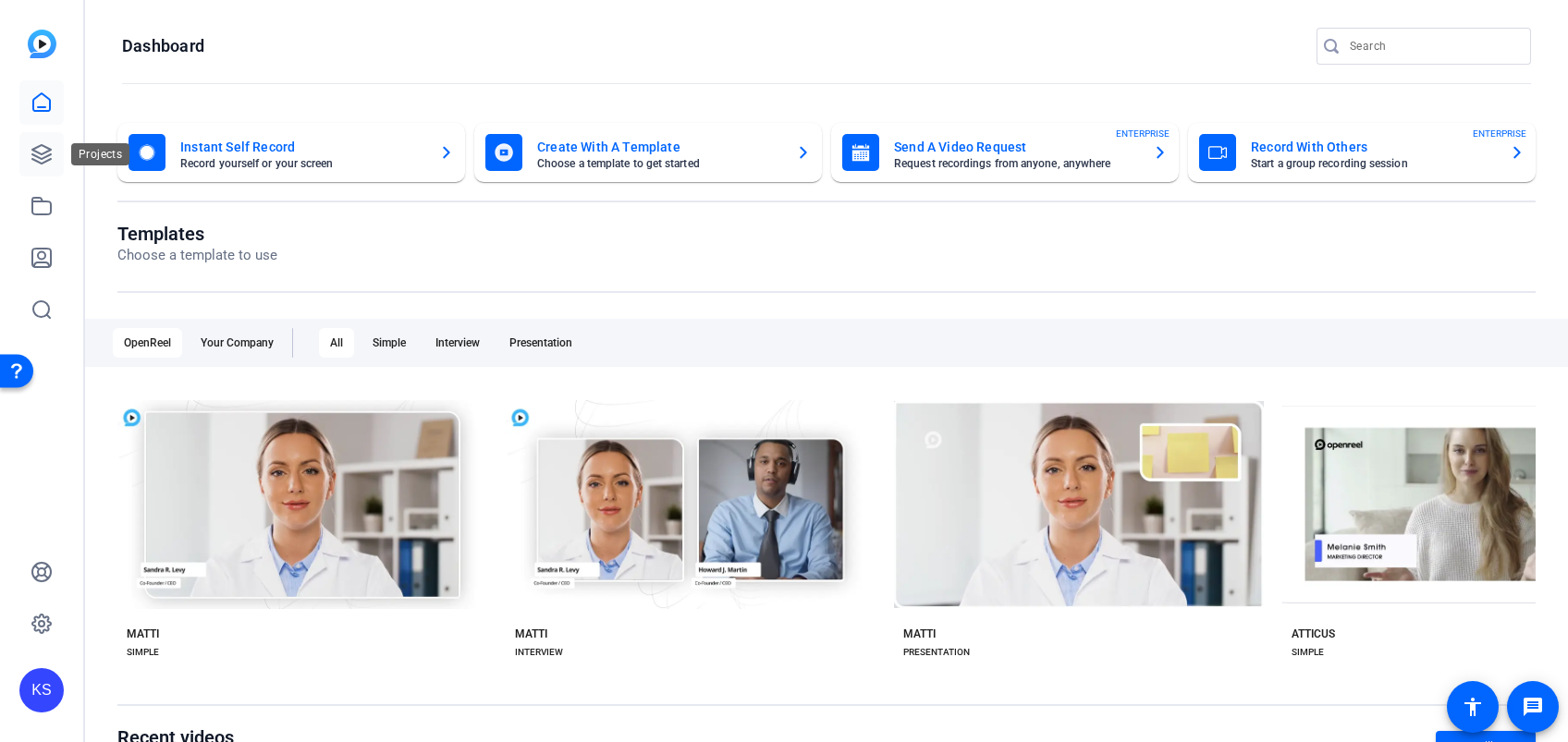 click 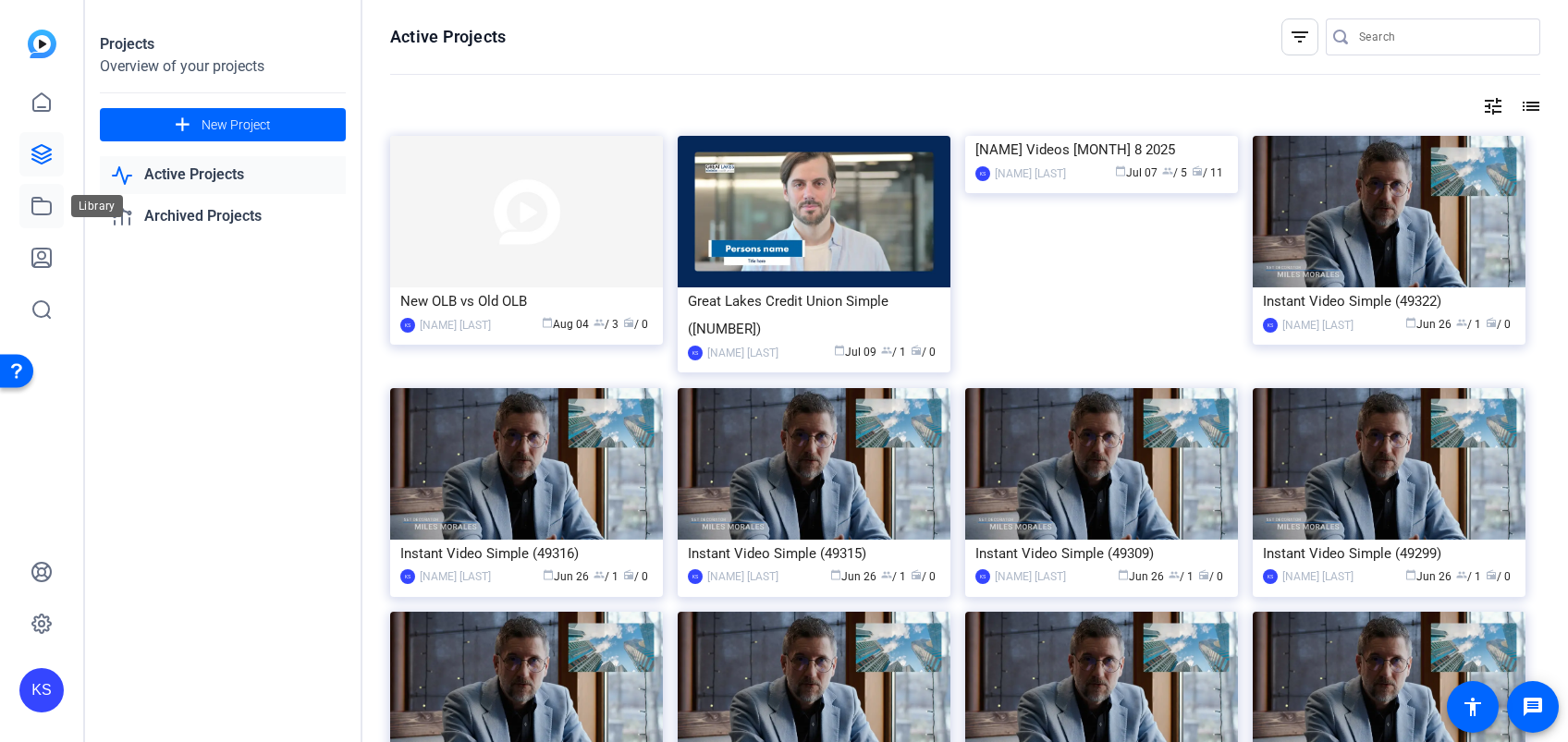 click 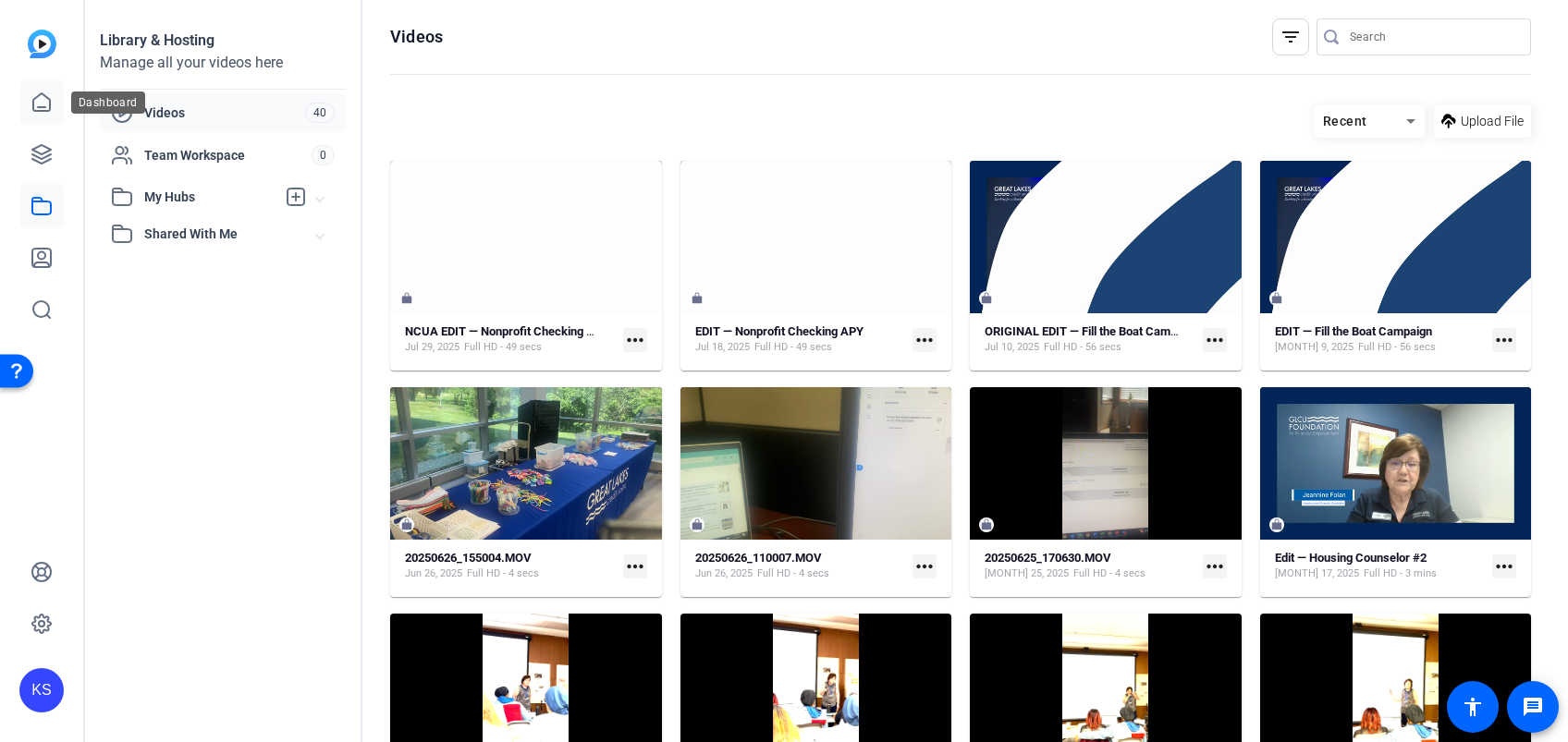 click 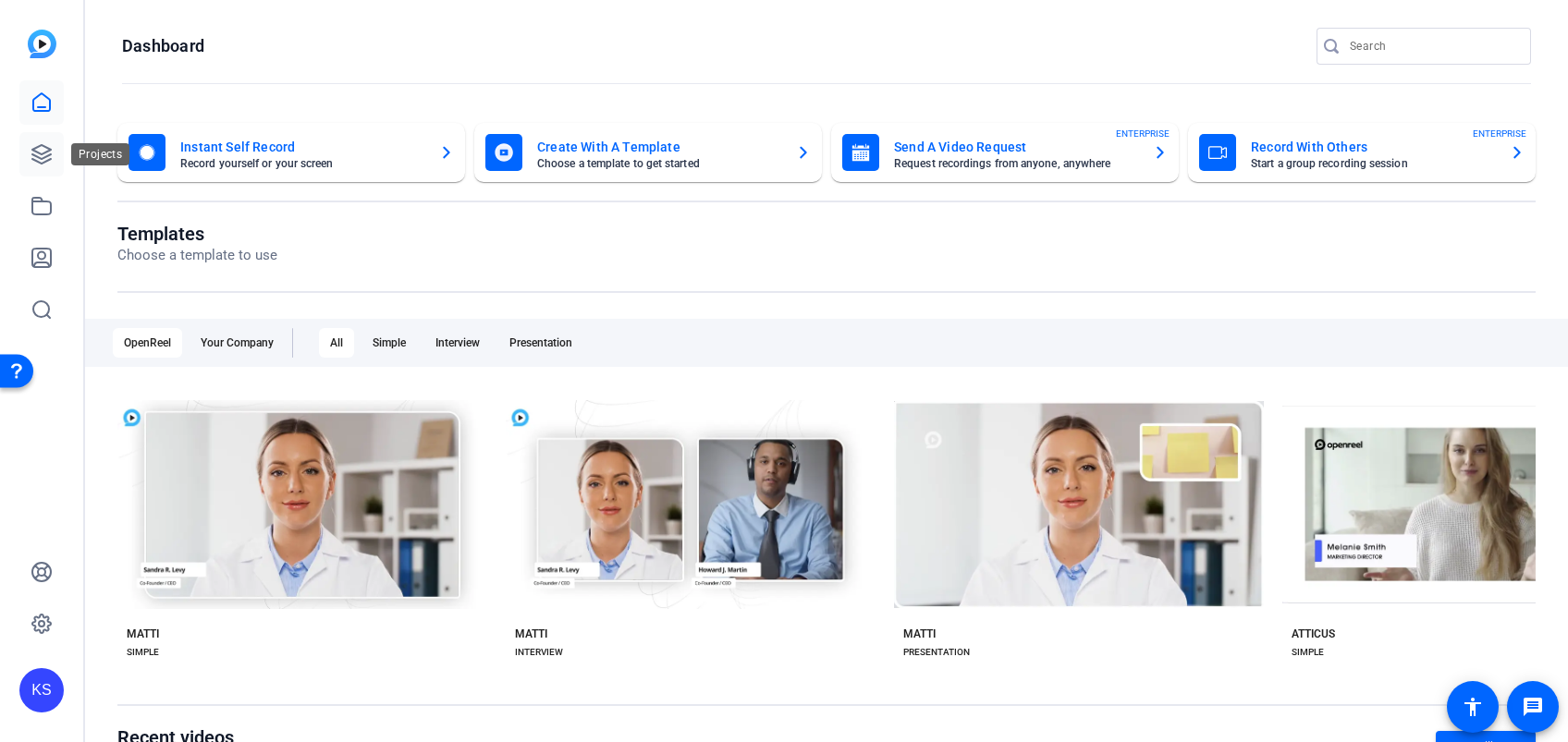 click 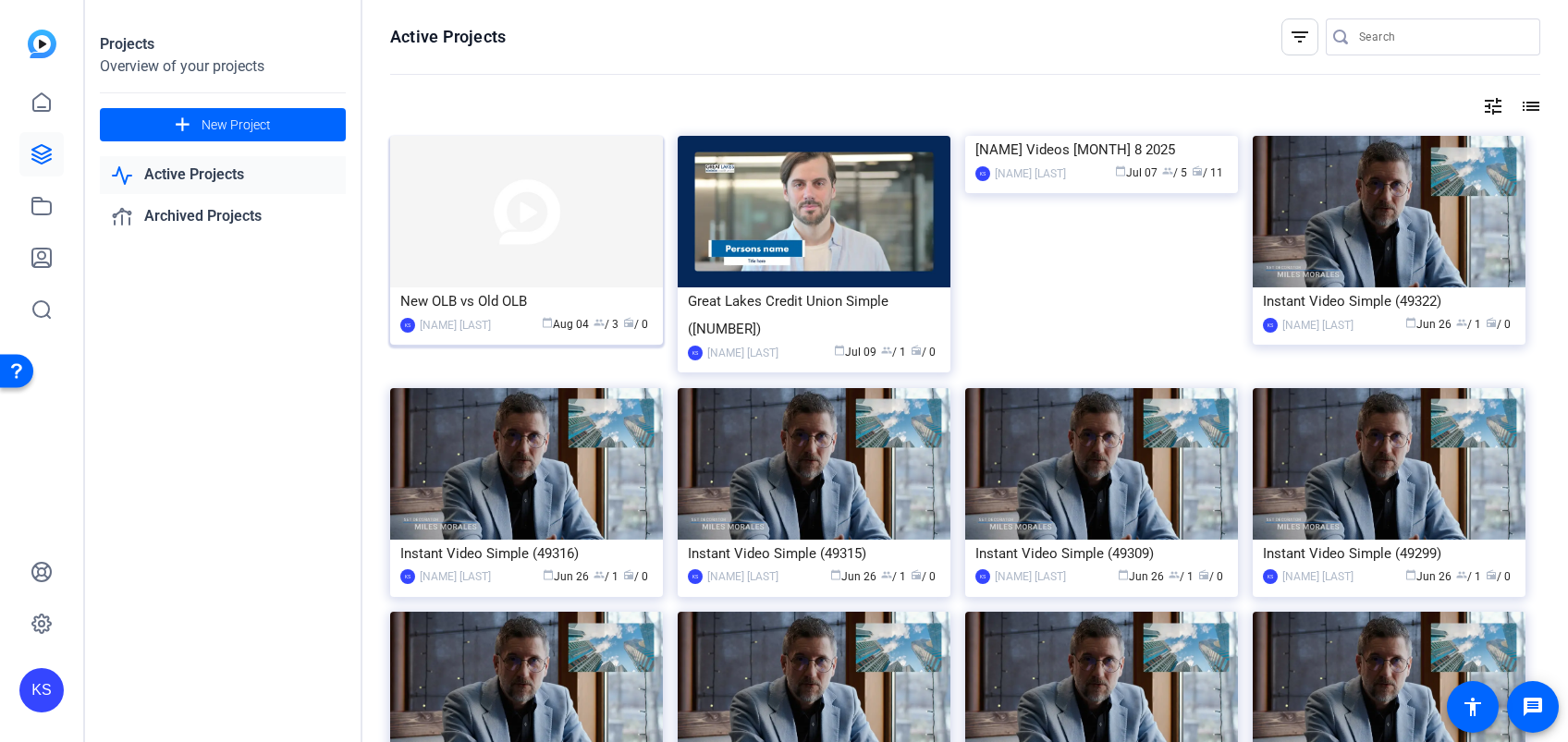 click 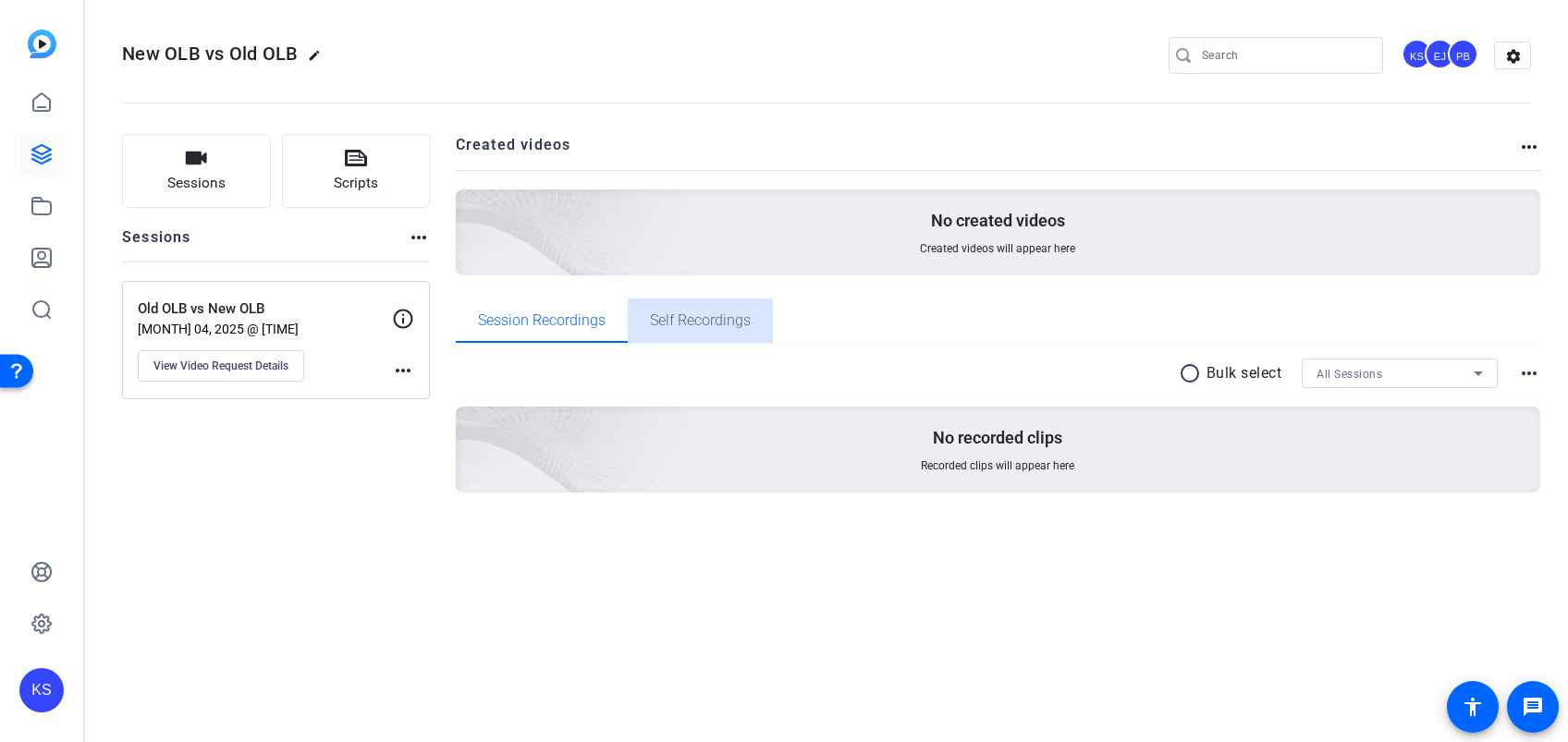 click on "Self Recordings" at bounding box center (700, 321) 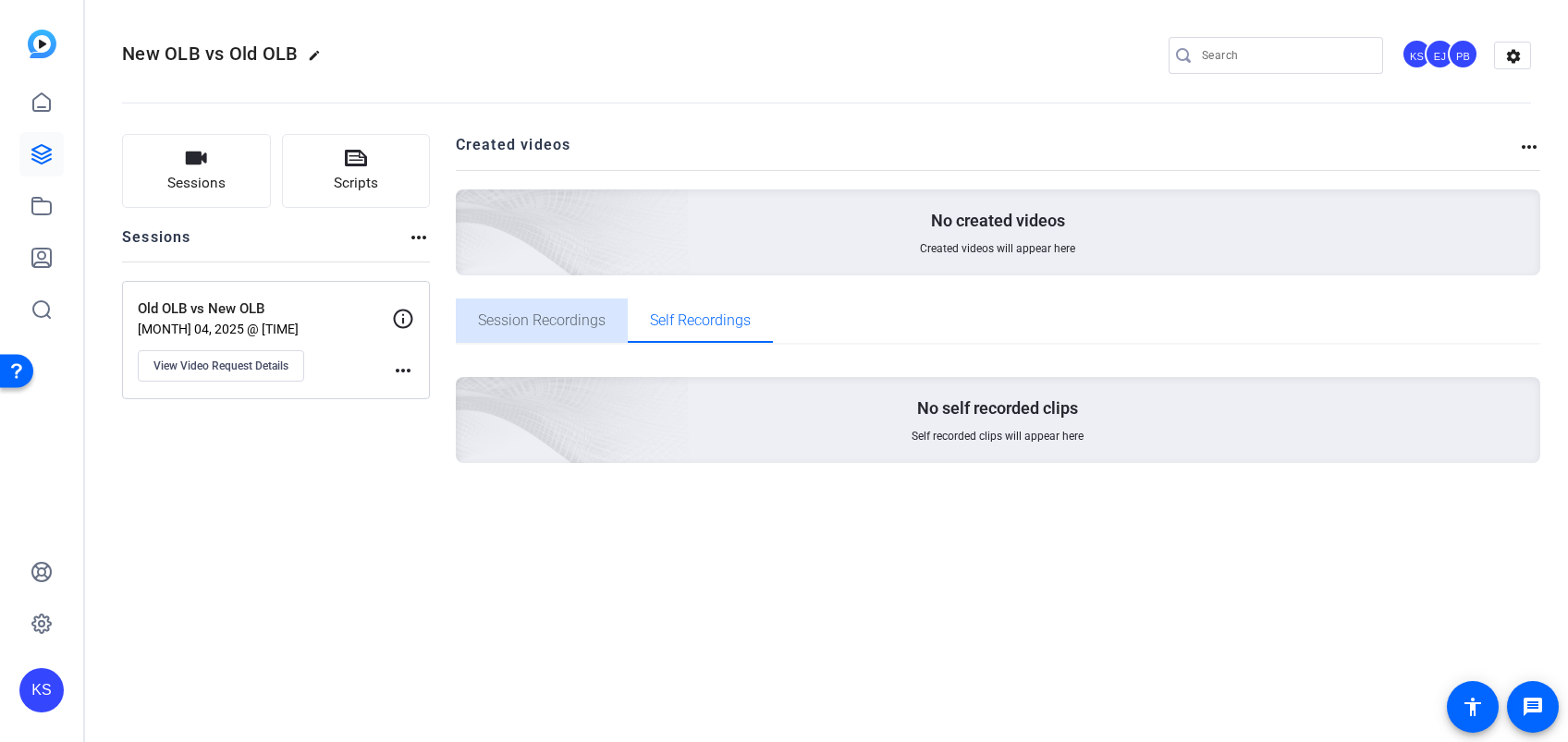 click on "Session Recordings" at bounding box center (542, 321) 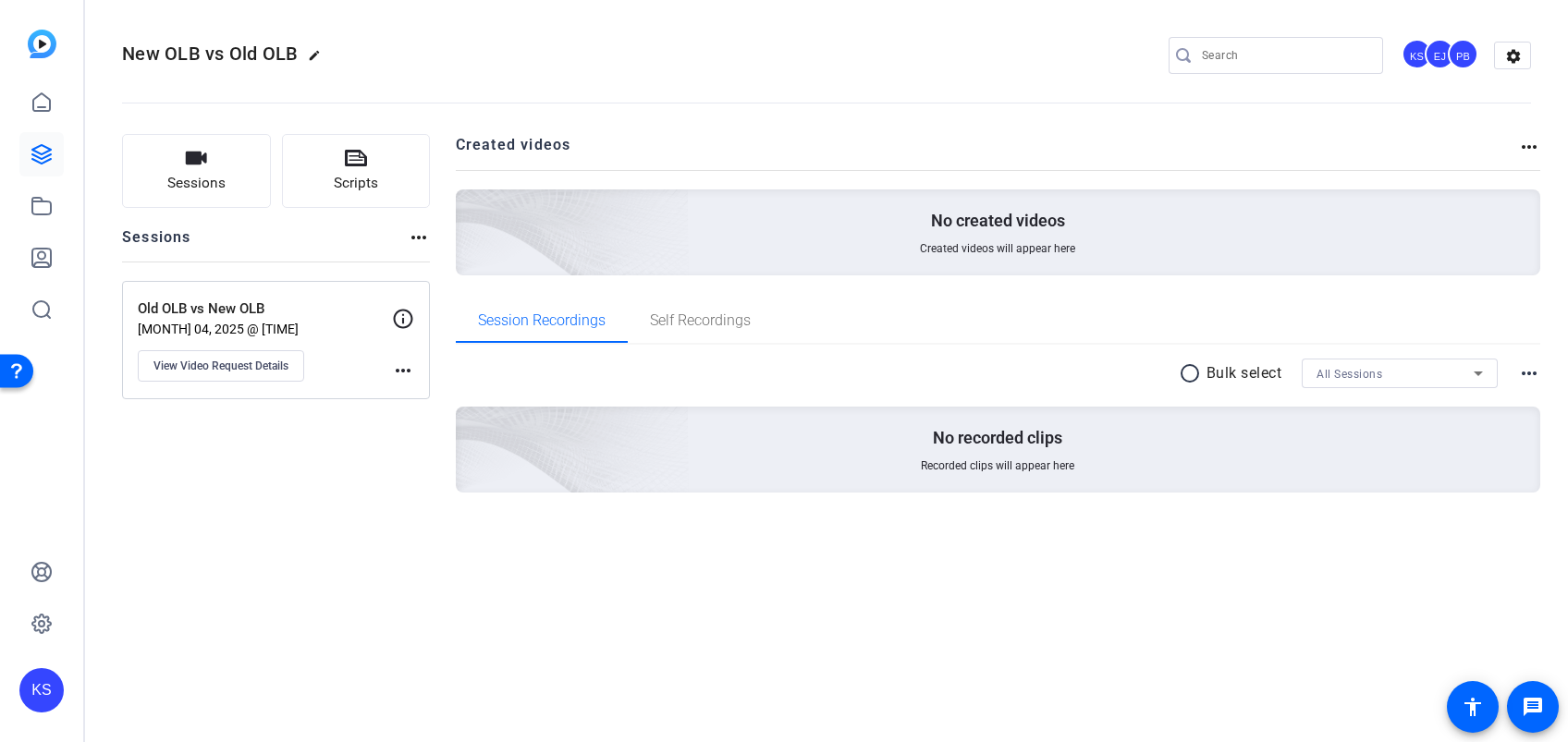 click on "Aug 04, 2025 @ 9:17 AM" 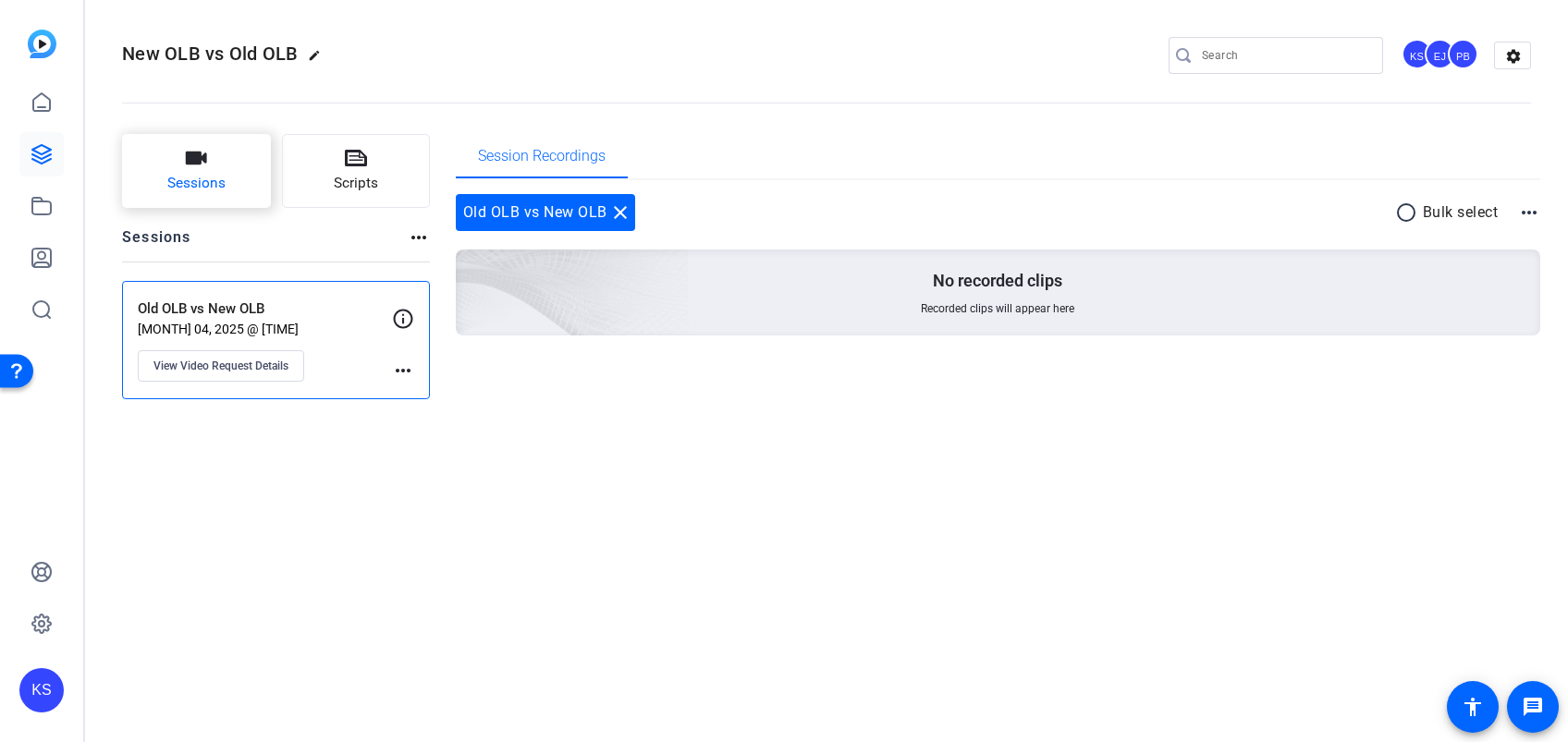 click 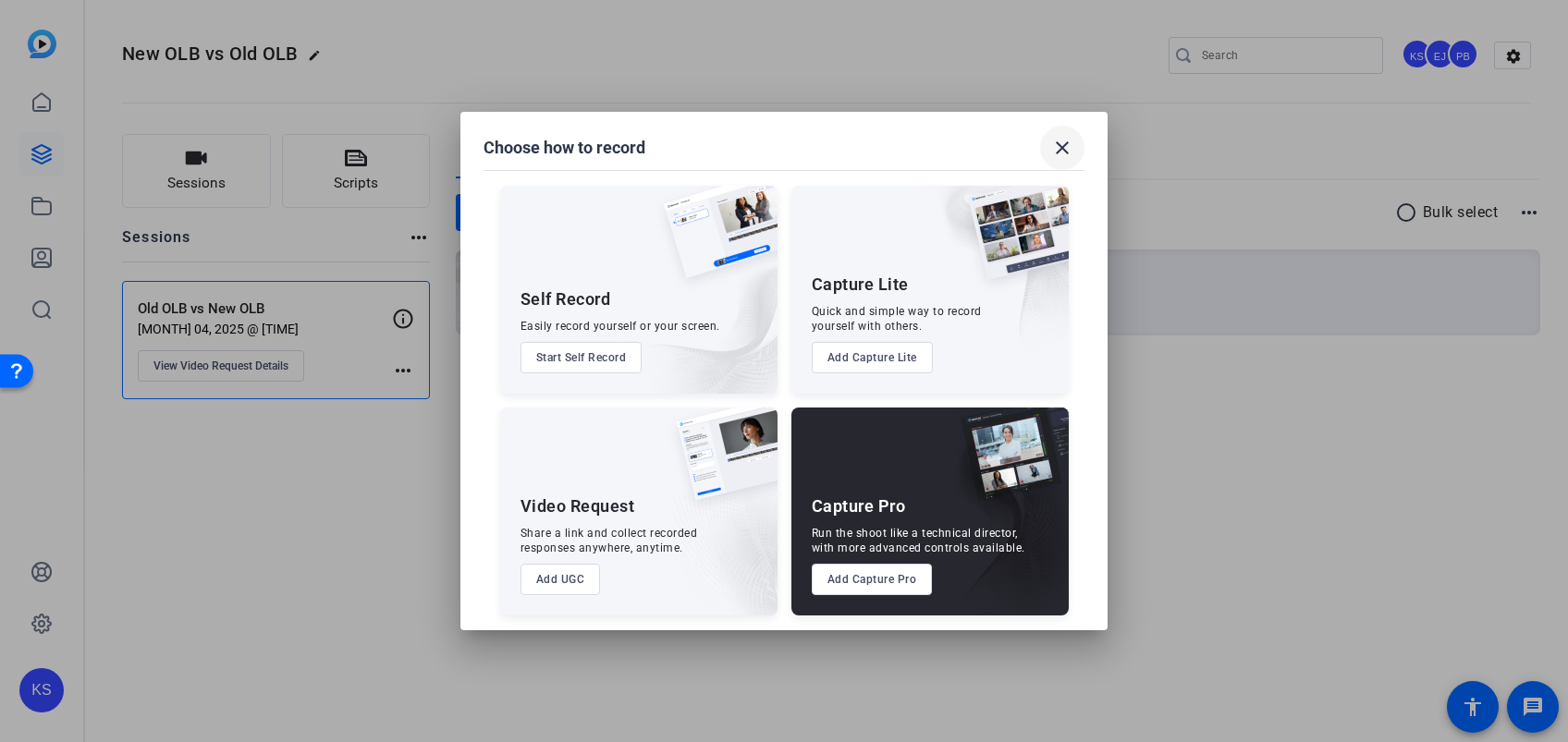 click on "close" at bounding box center (1062, 148) 